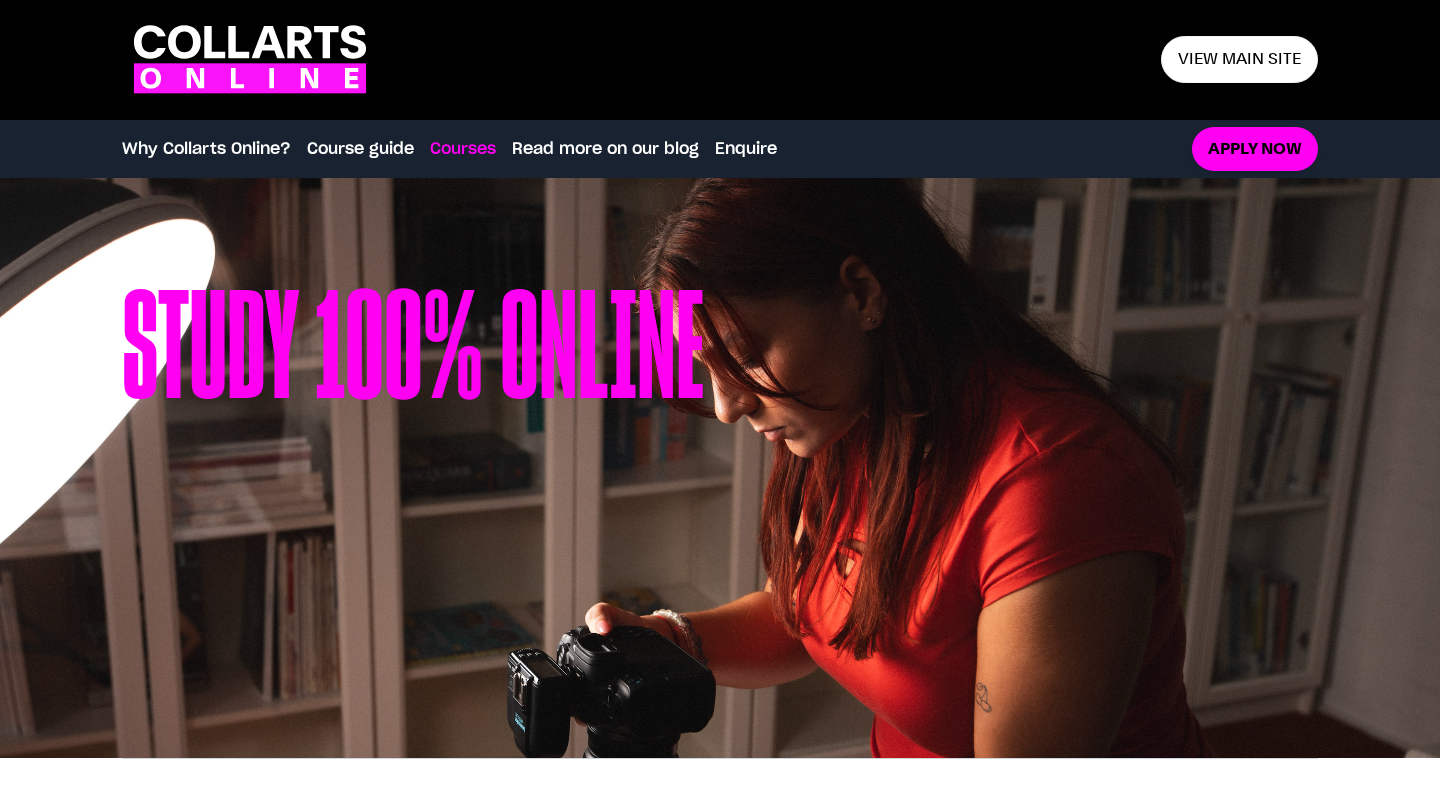 scroll, scrollTop: 1370, scrollLeft: 0, axis: vertical 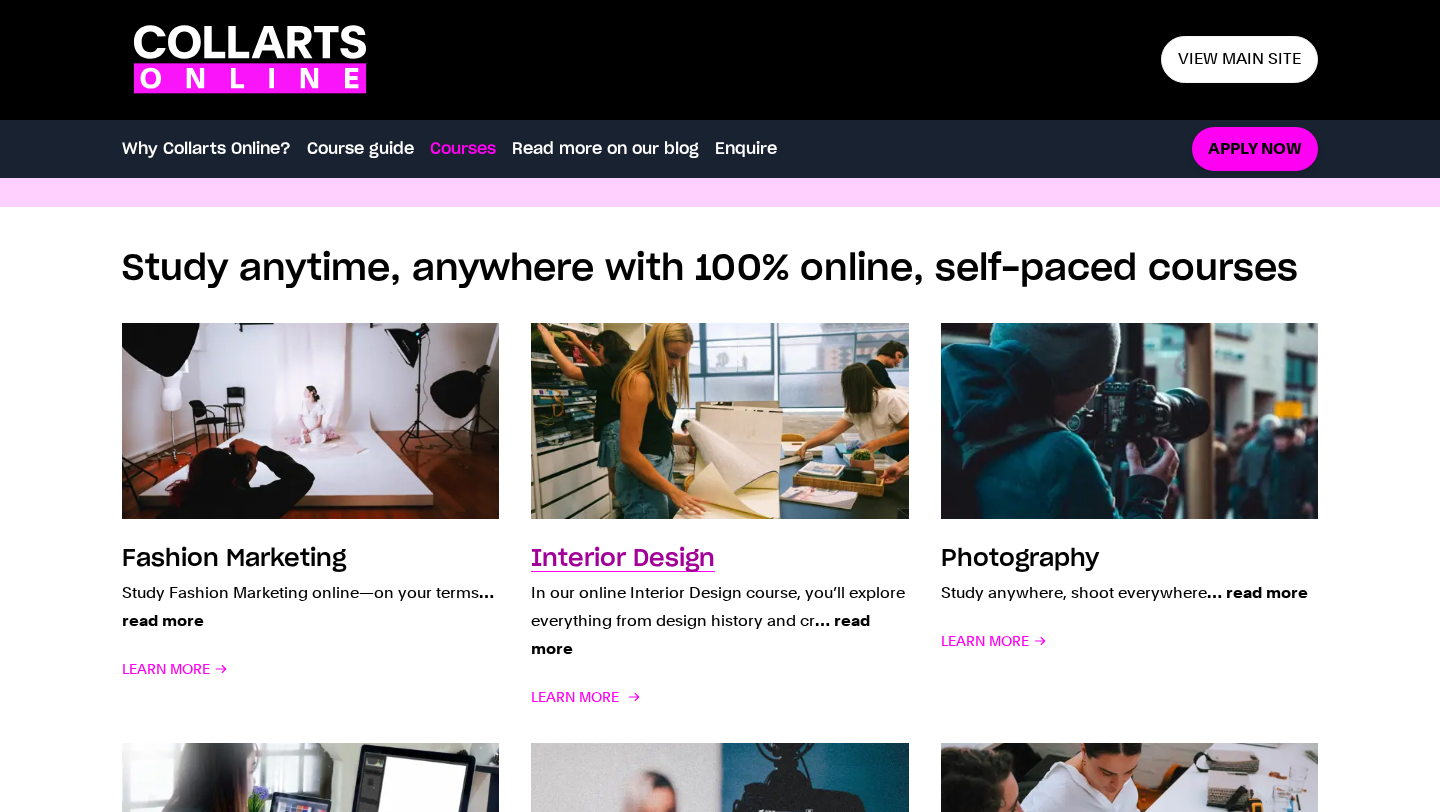 click on "… read more" at bounding box center (700, 634) 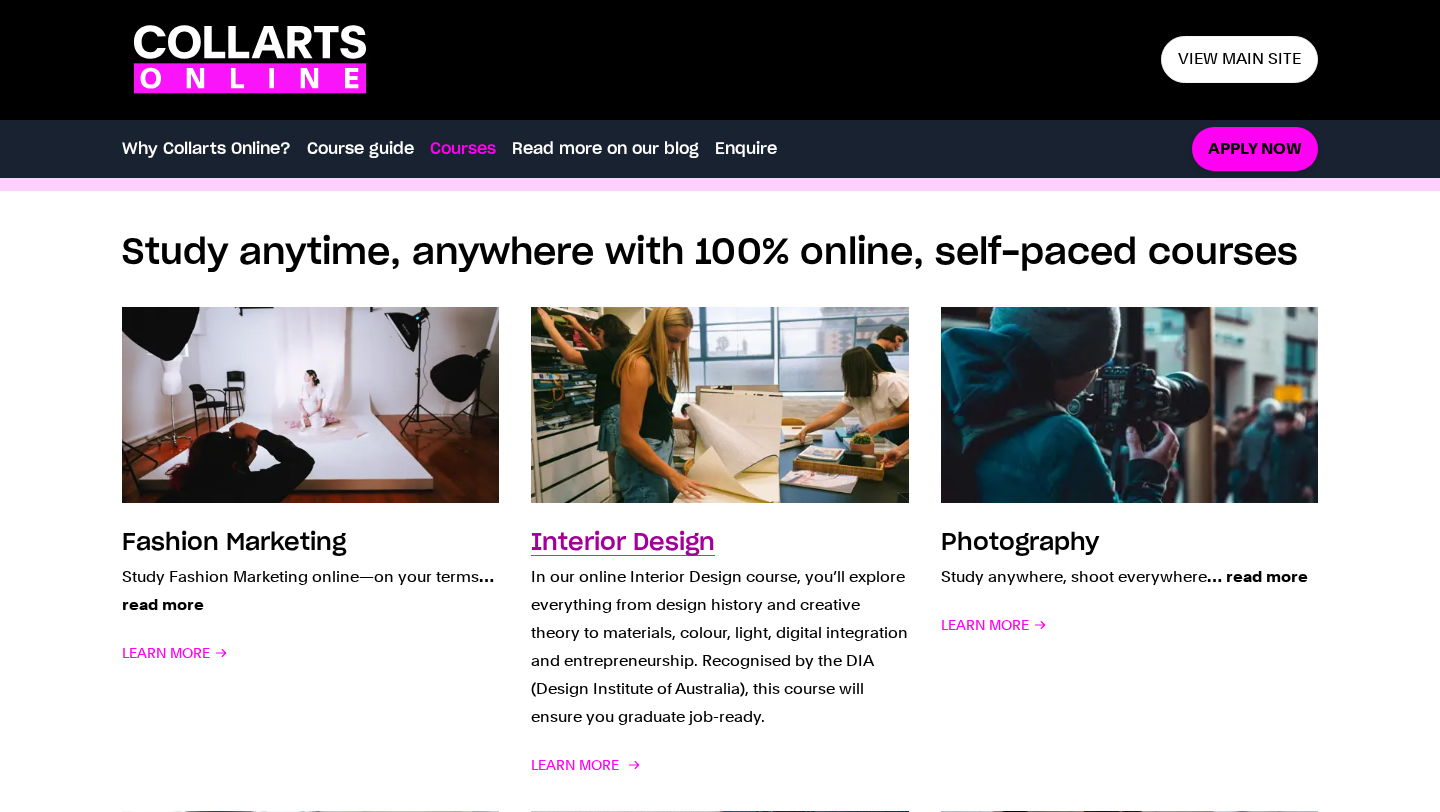 scroll, scrollTop: 1528, scrollLeft: 0, axis: vertical 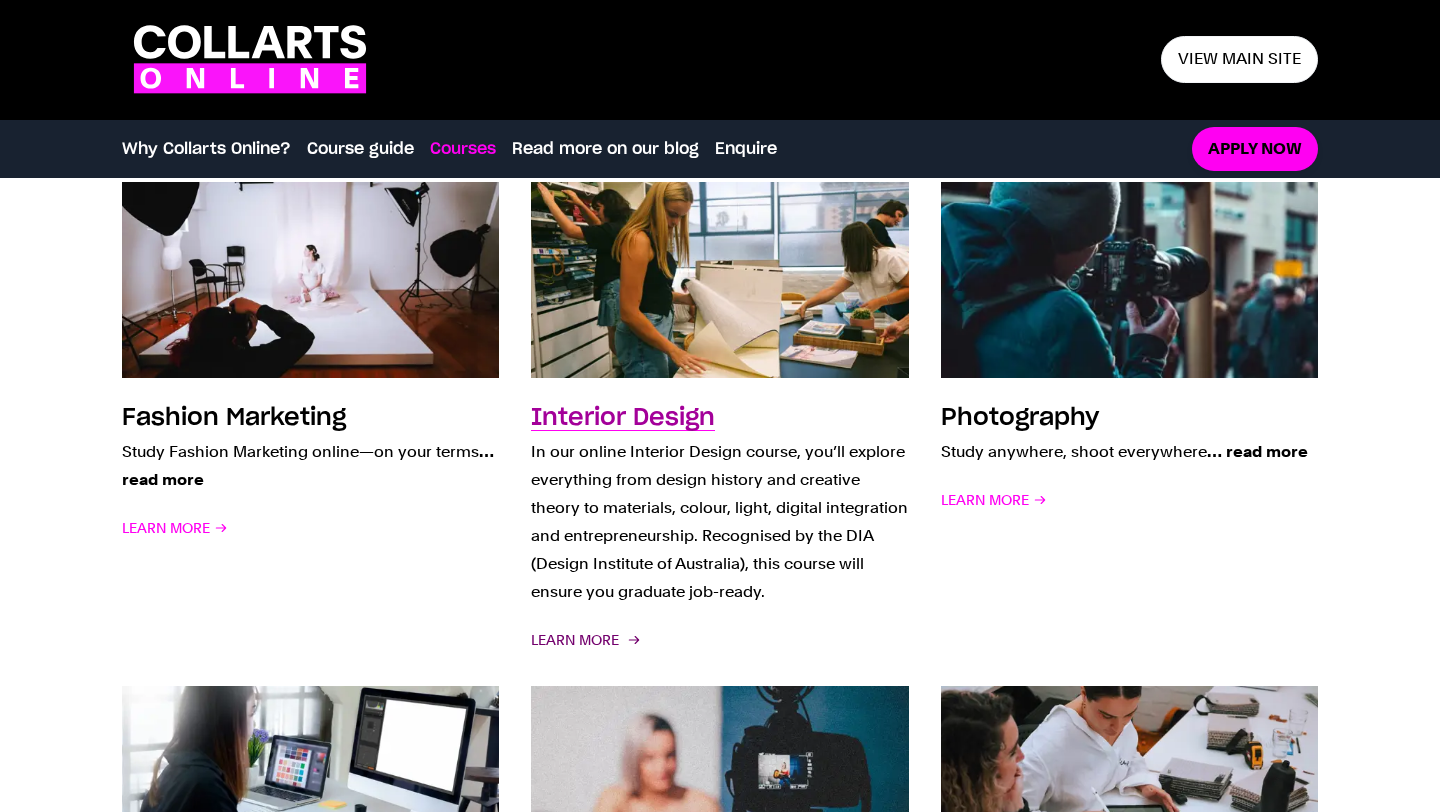 click on "Learn More" at bounding box center (584, 640) 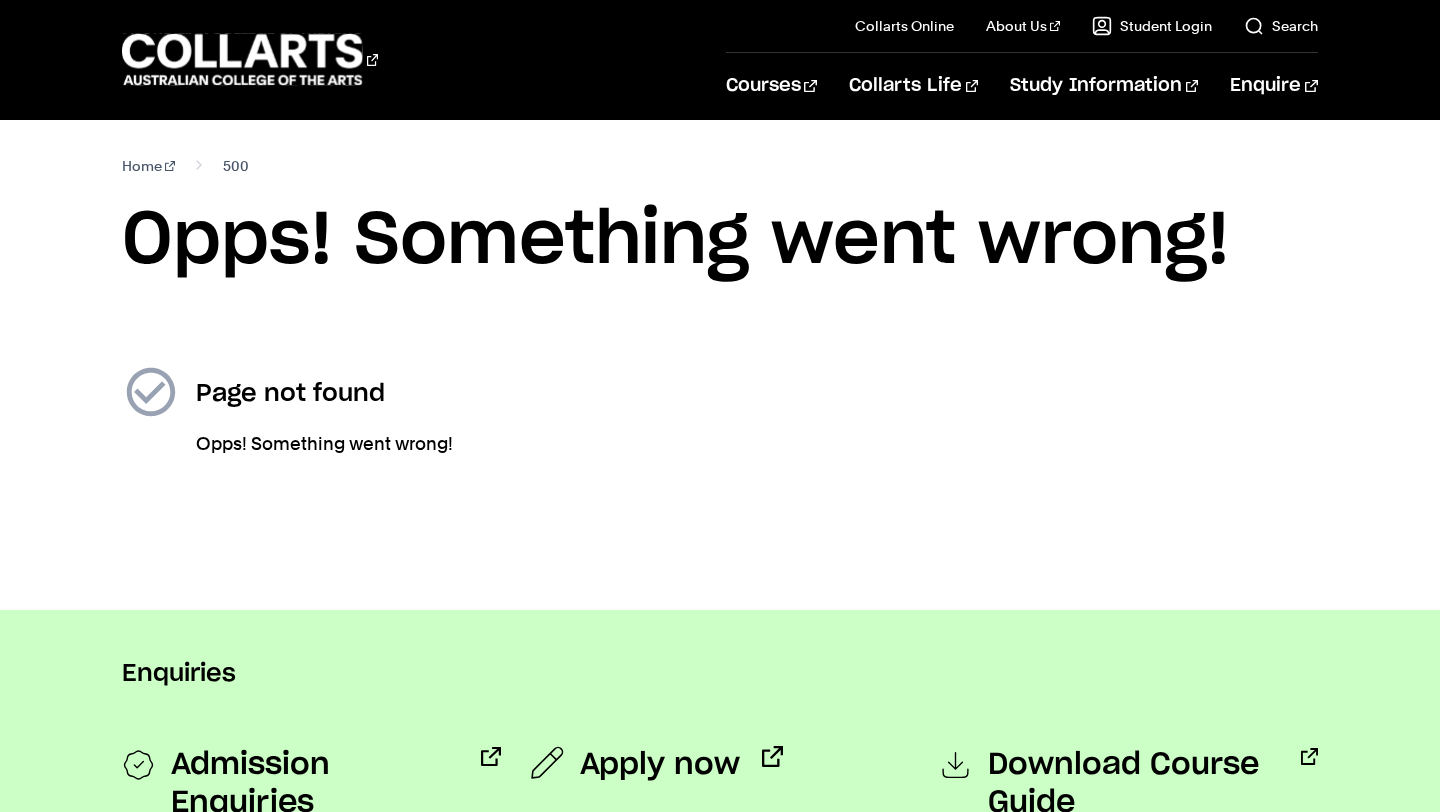 scroll, scrollTop: 0, scrollLeft: 0, axis: both 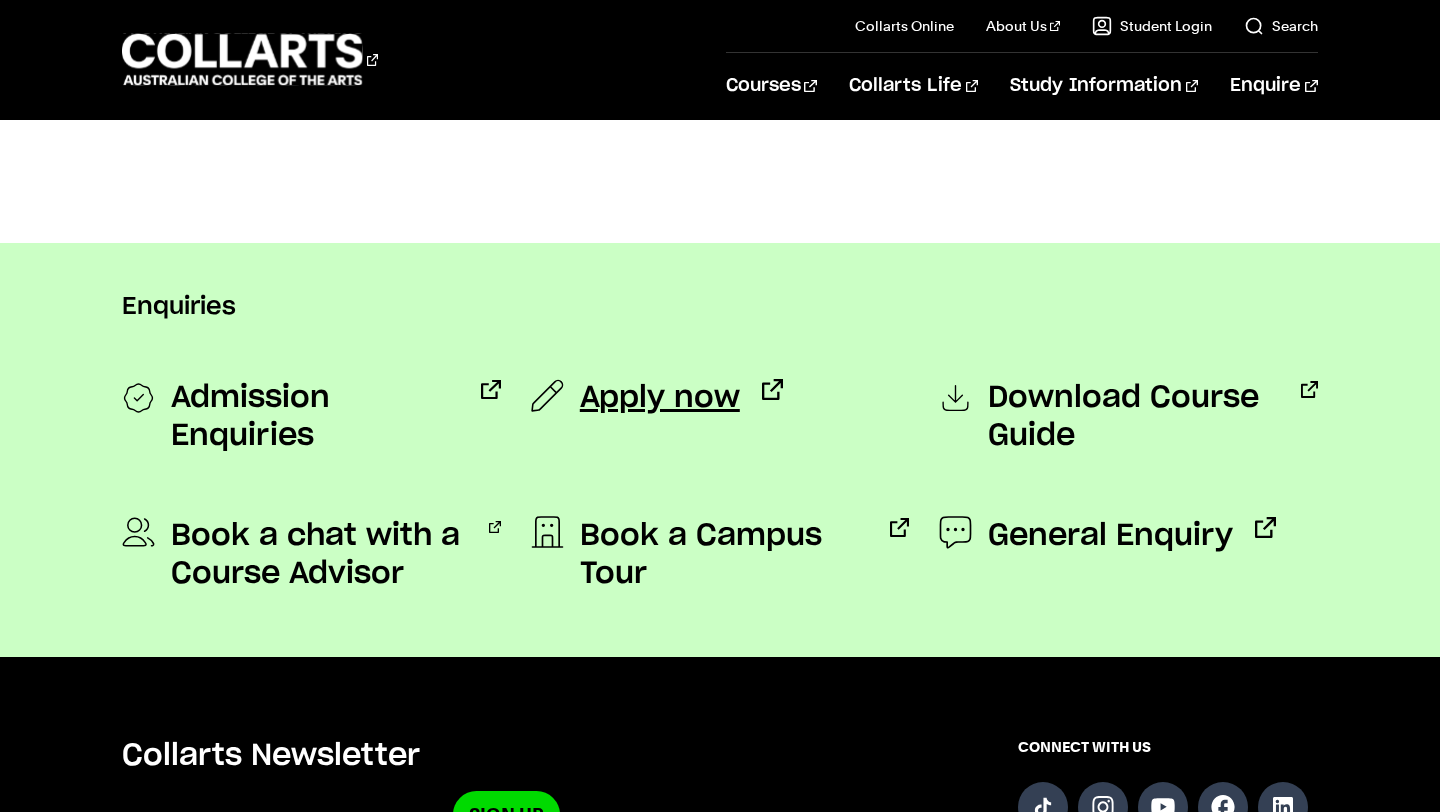 click on "Apply now" at bounding box center [660, 398] 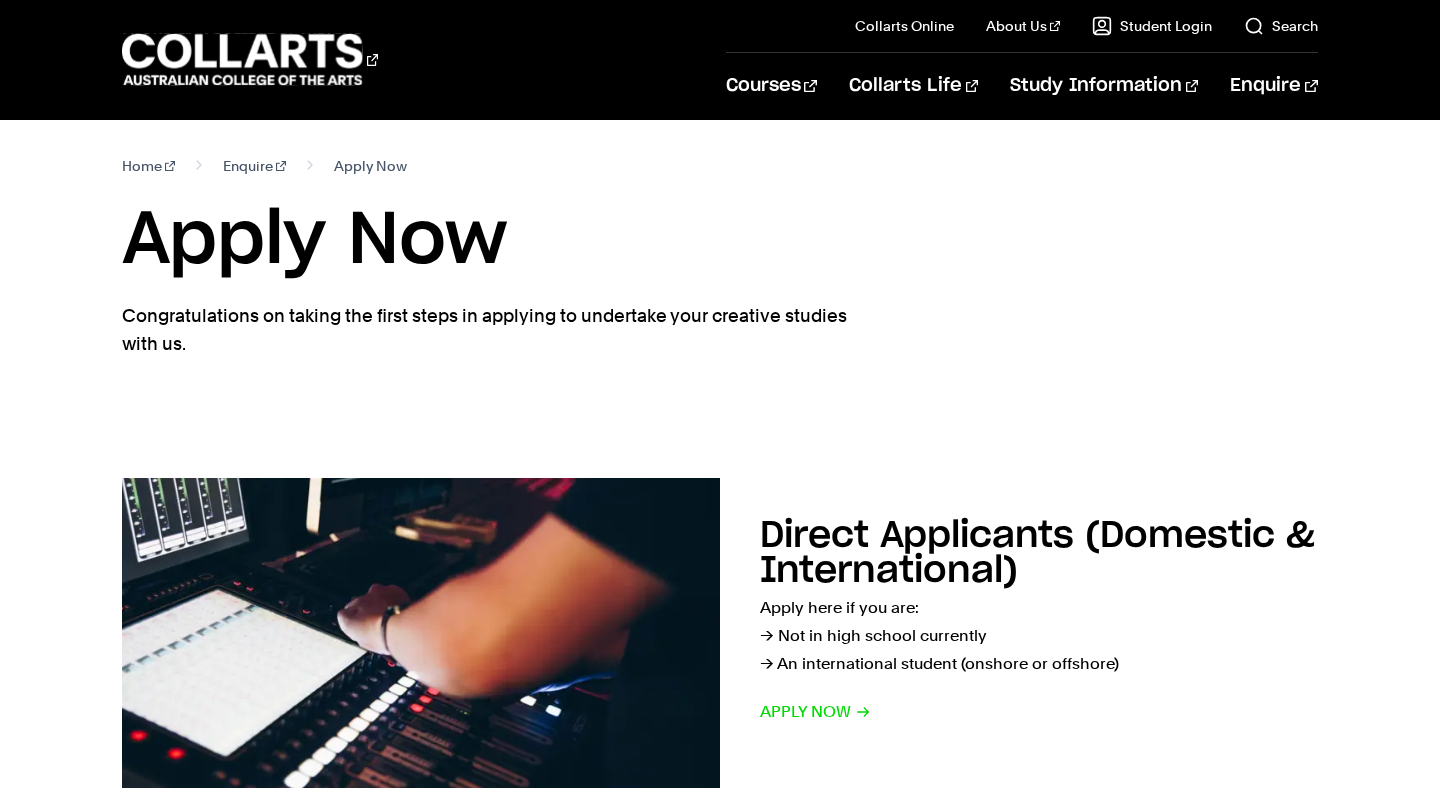 scroll, scrollTop: 0, scrollLeft: 0, axis: both 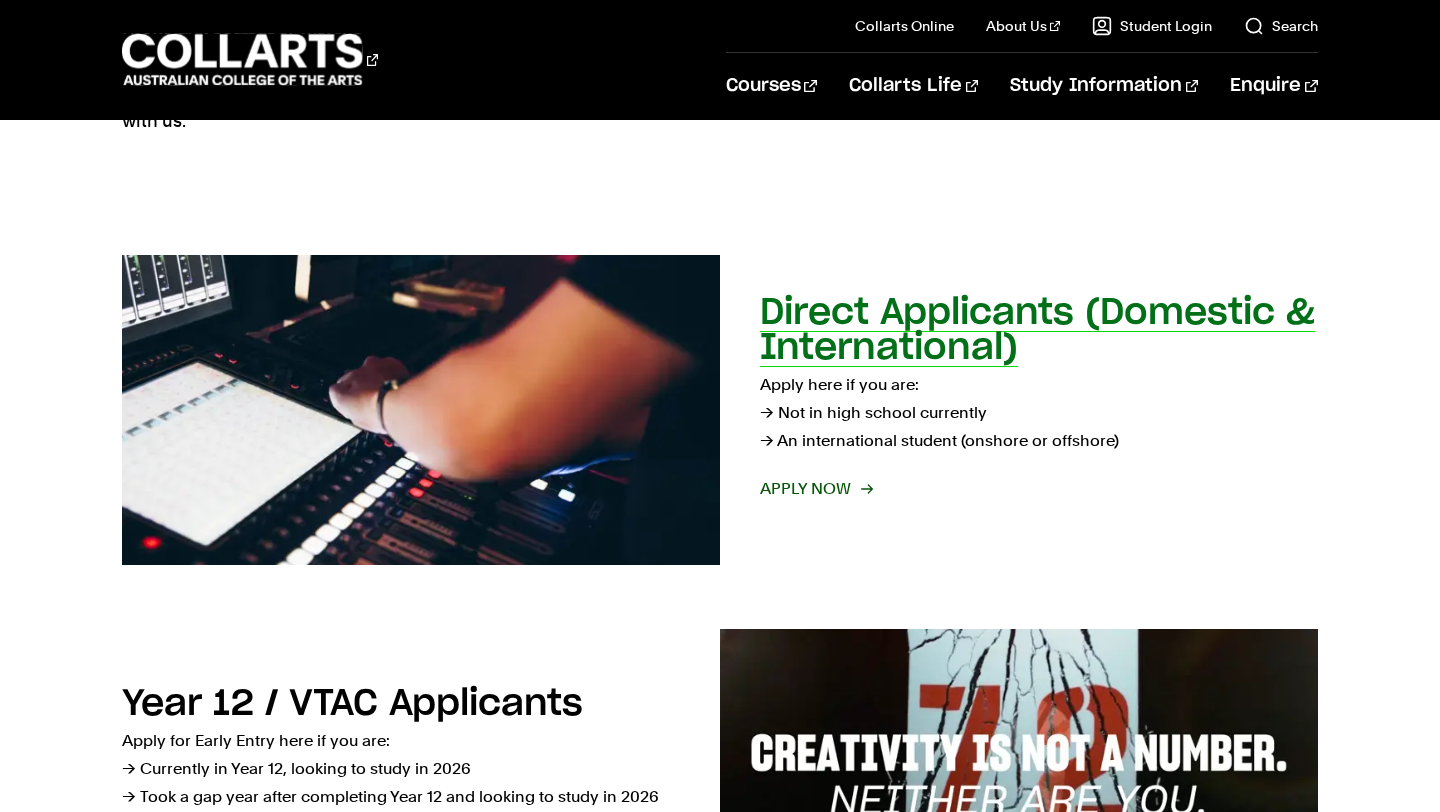 click on "Direct Applicants (Domestic & International)" at bounding box center [1037, 330] 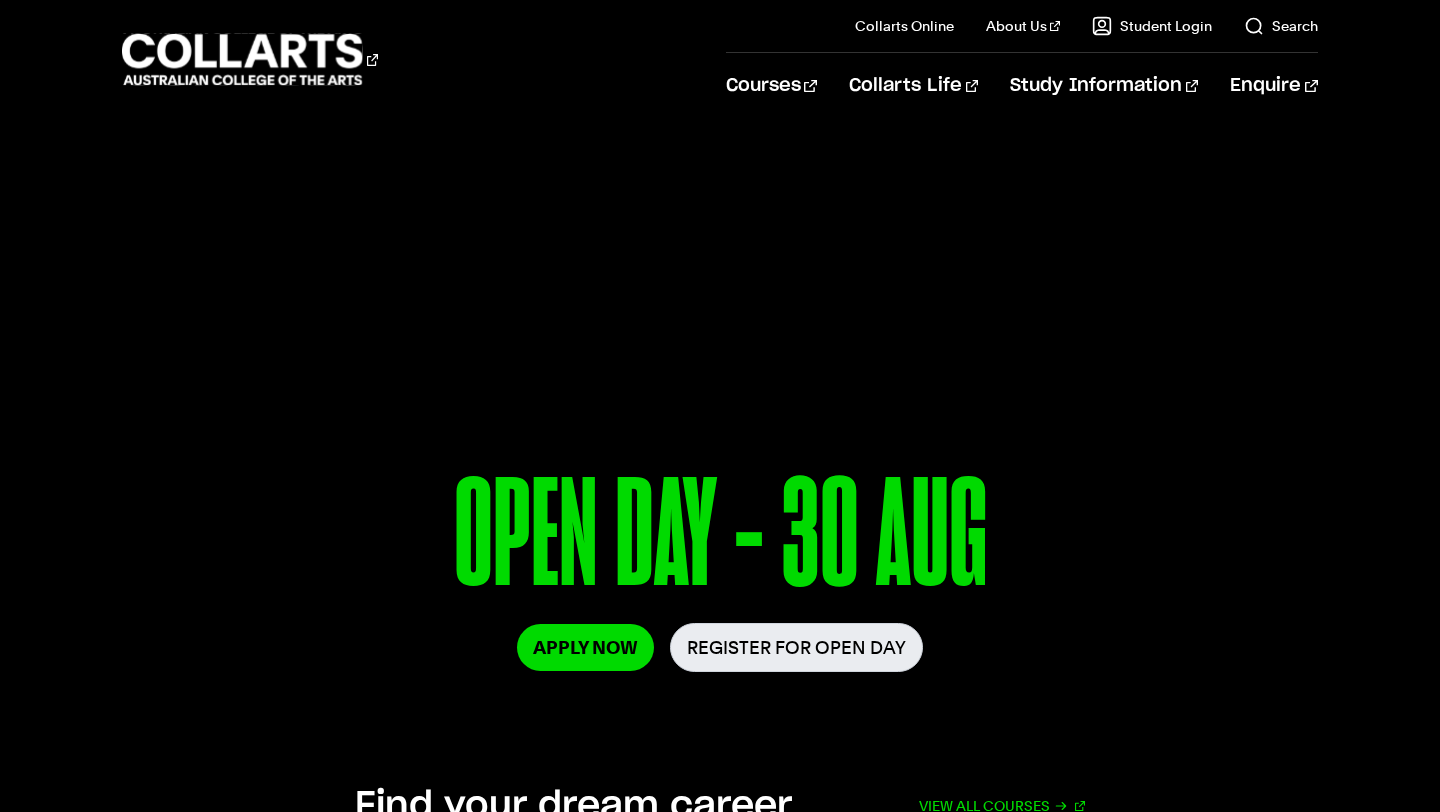 scroll, scrollTop: 1406, scrollLeft: 0, axis: vertical 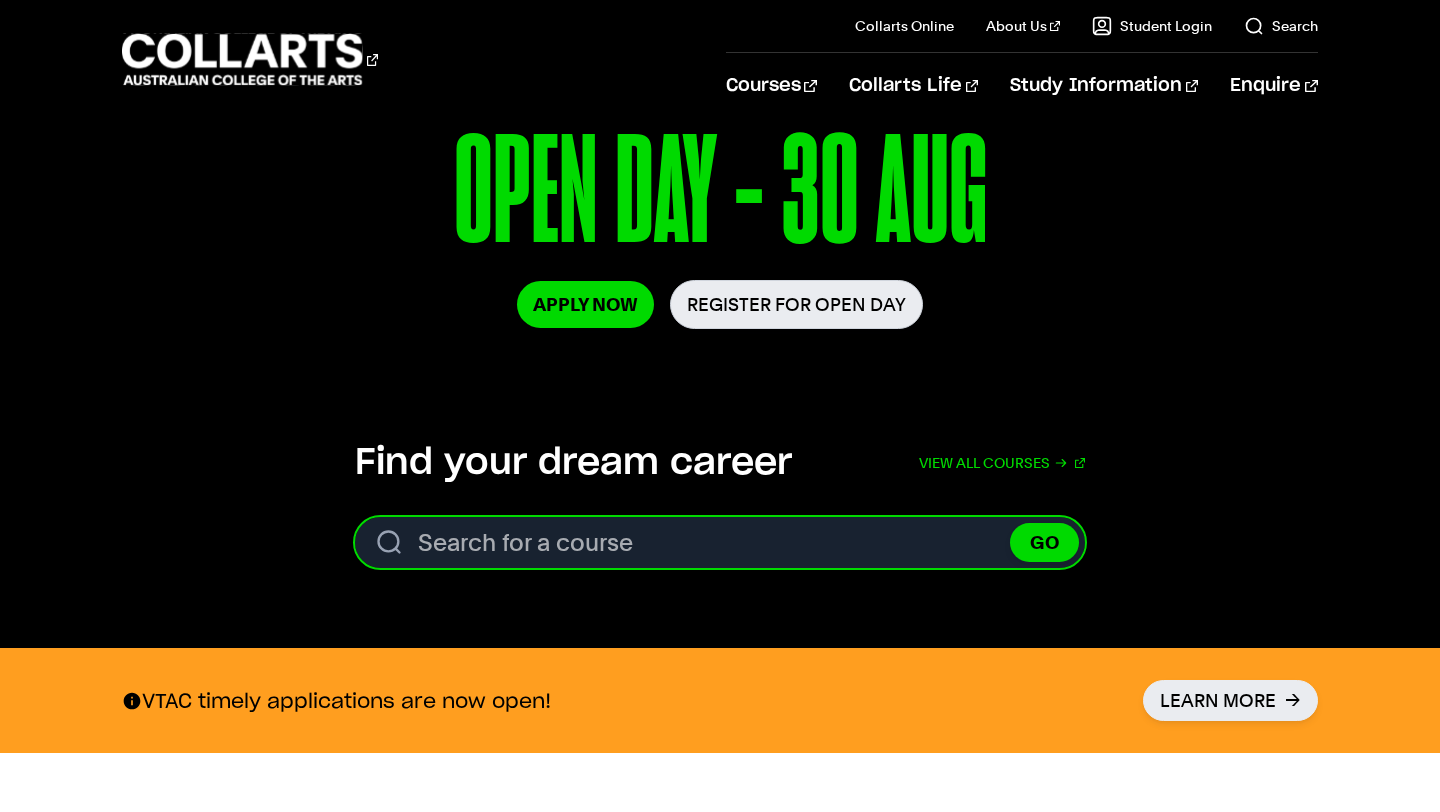 click on "Search for a course" at bounding box center (720, 542) 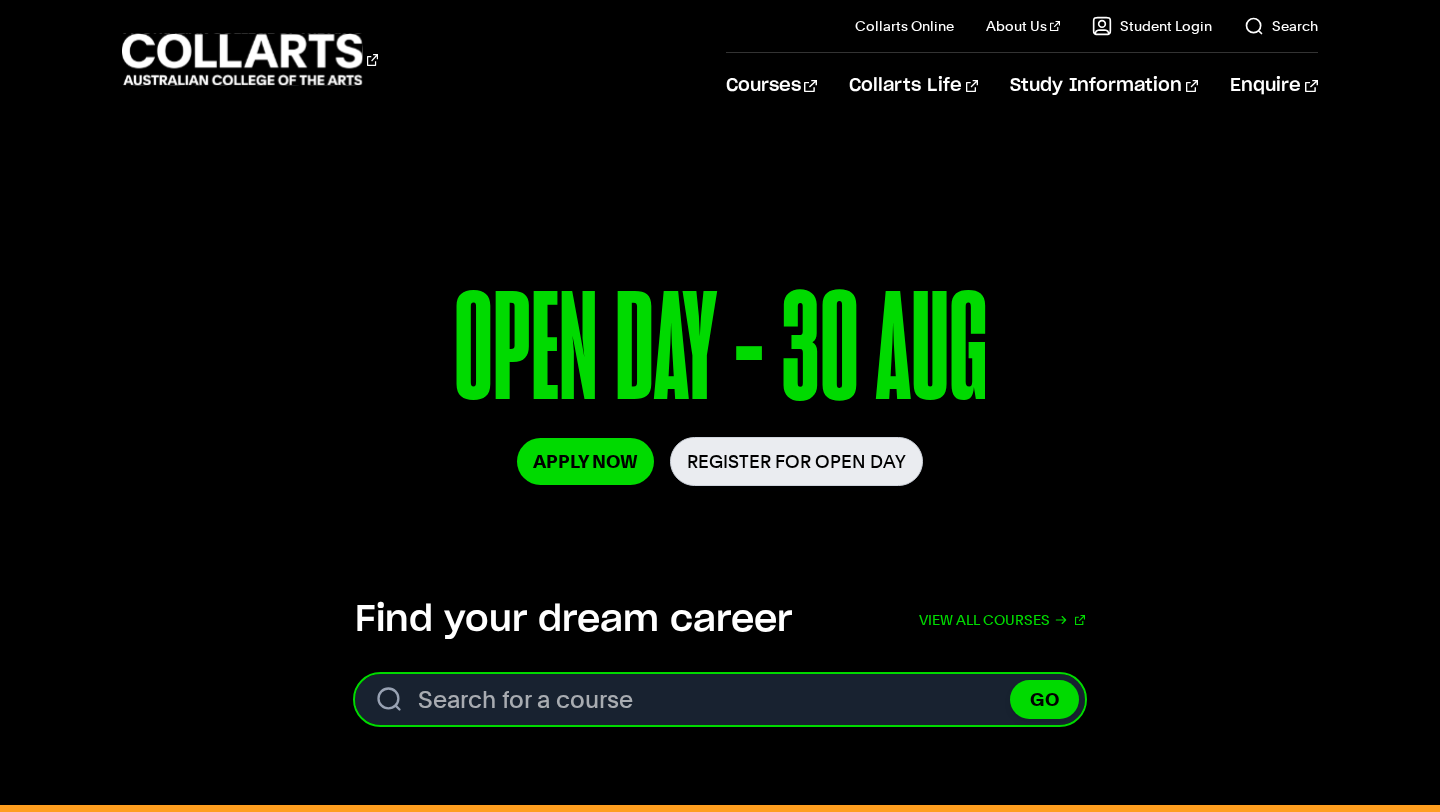 scroll, scrollTop: 0, scrollLeft: 0, axis: both 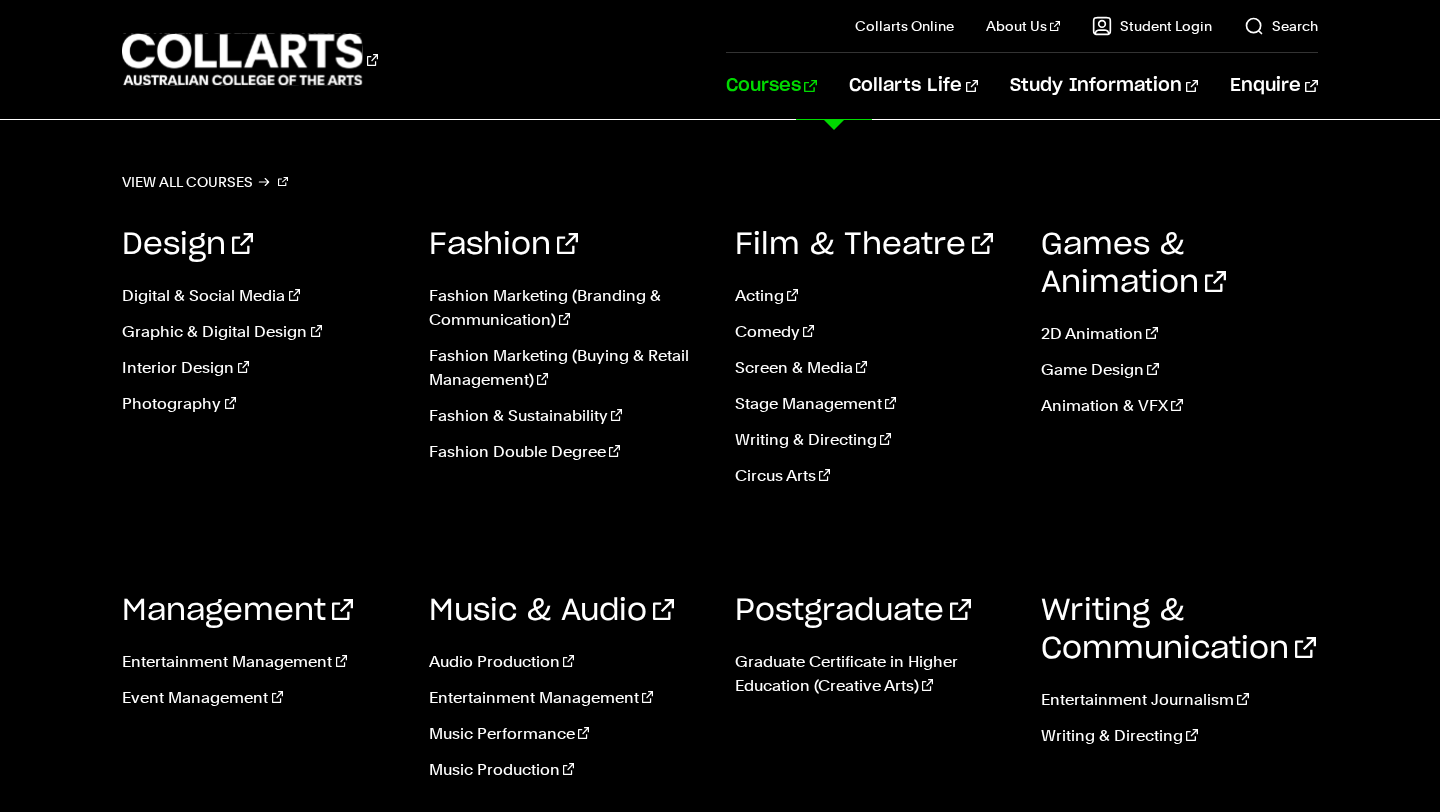 click on "Courses" at bounding box center (771, 86) 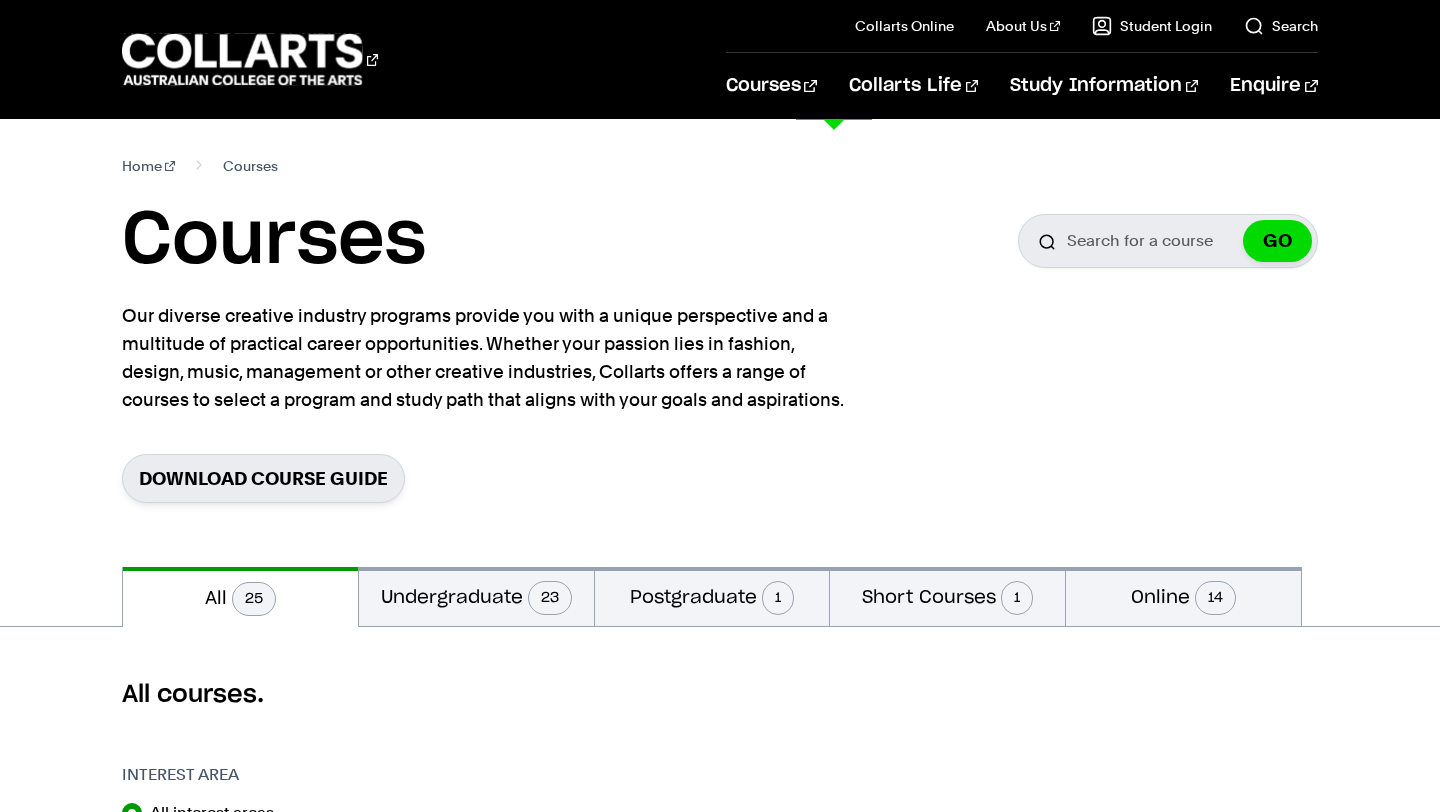 scroll, scrollTop: 0, scrollLeft: 0, axis: both 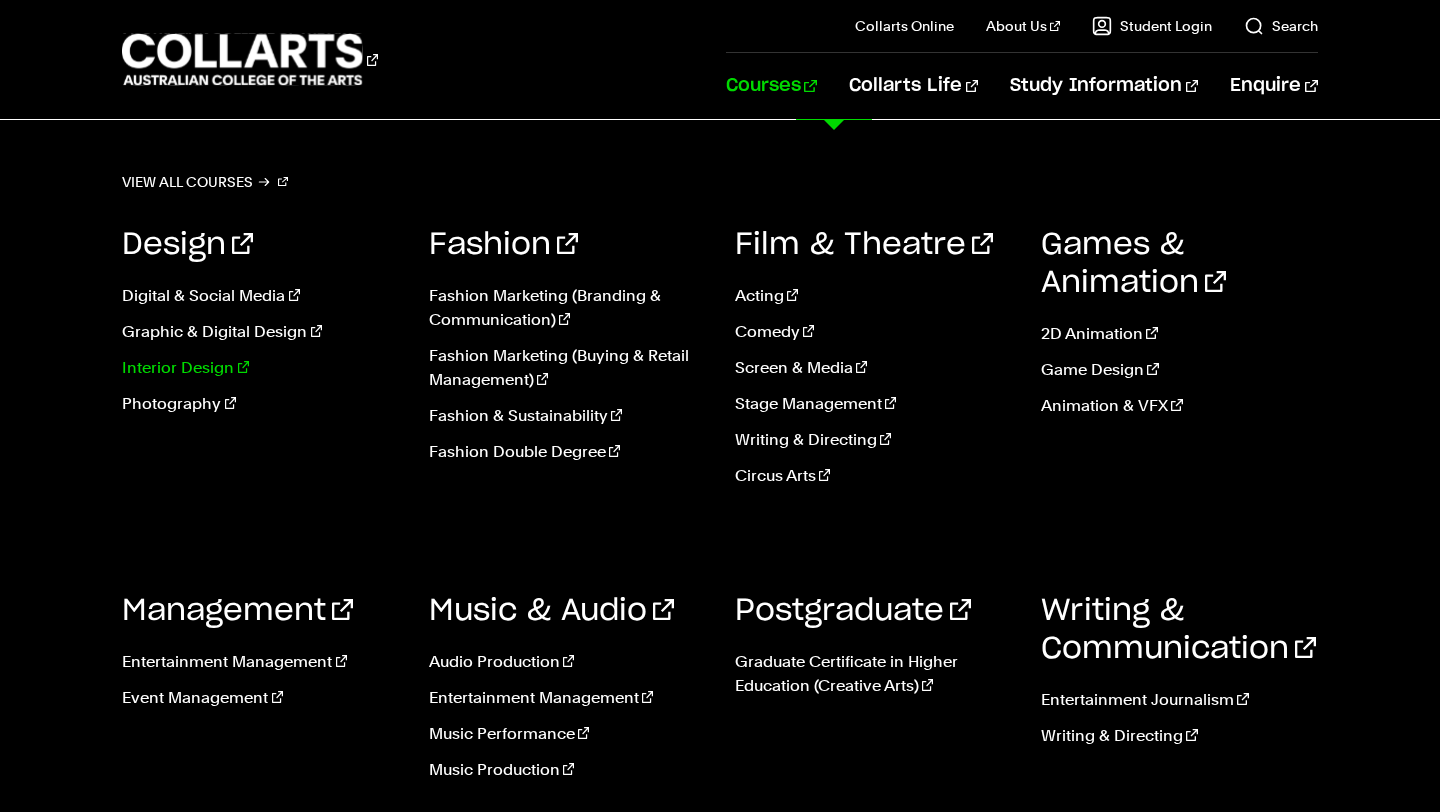 click on "Interior Design" at bounding box center [260, 368] 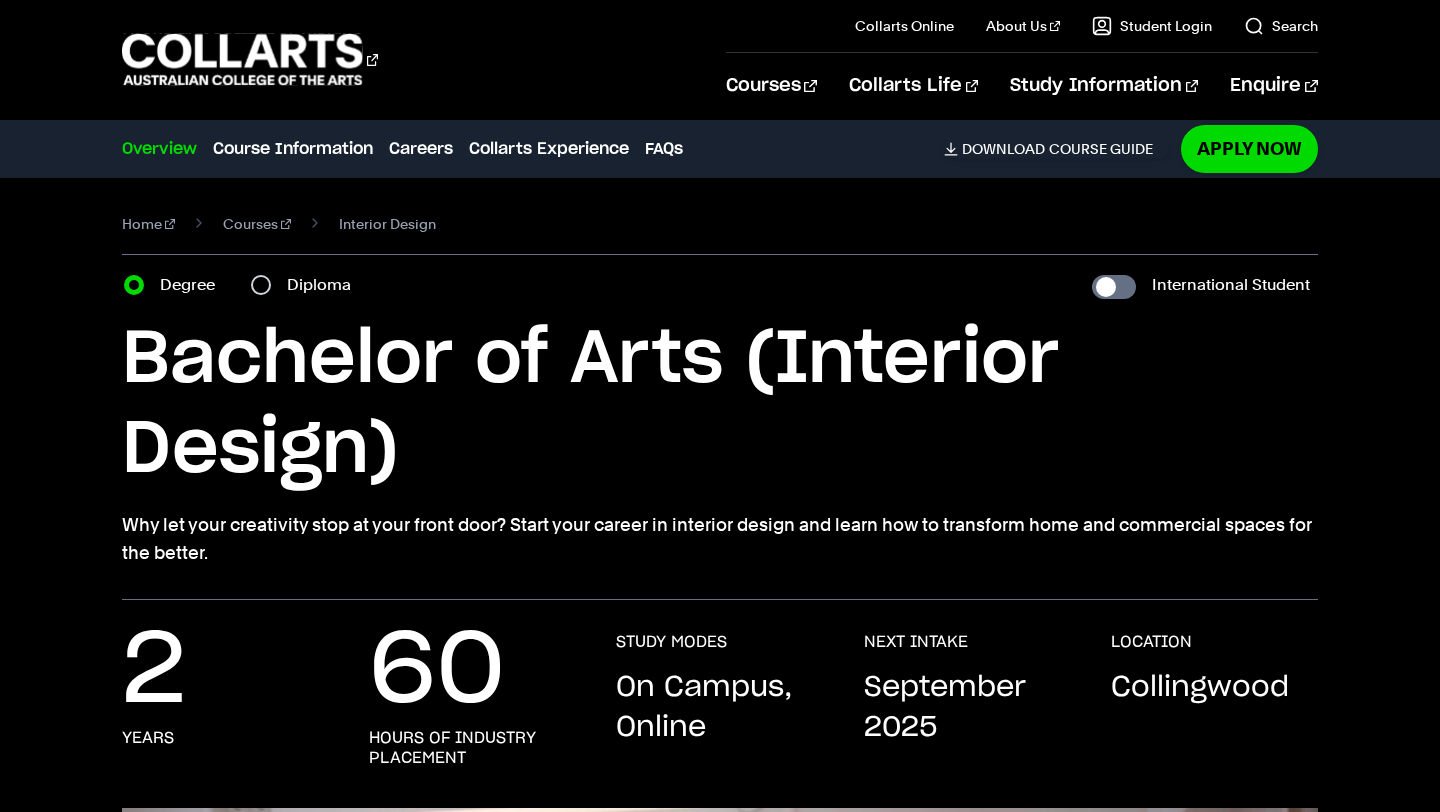 scroll, scrollTop: 0, scrollLeft: 0, axis: both 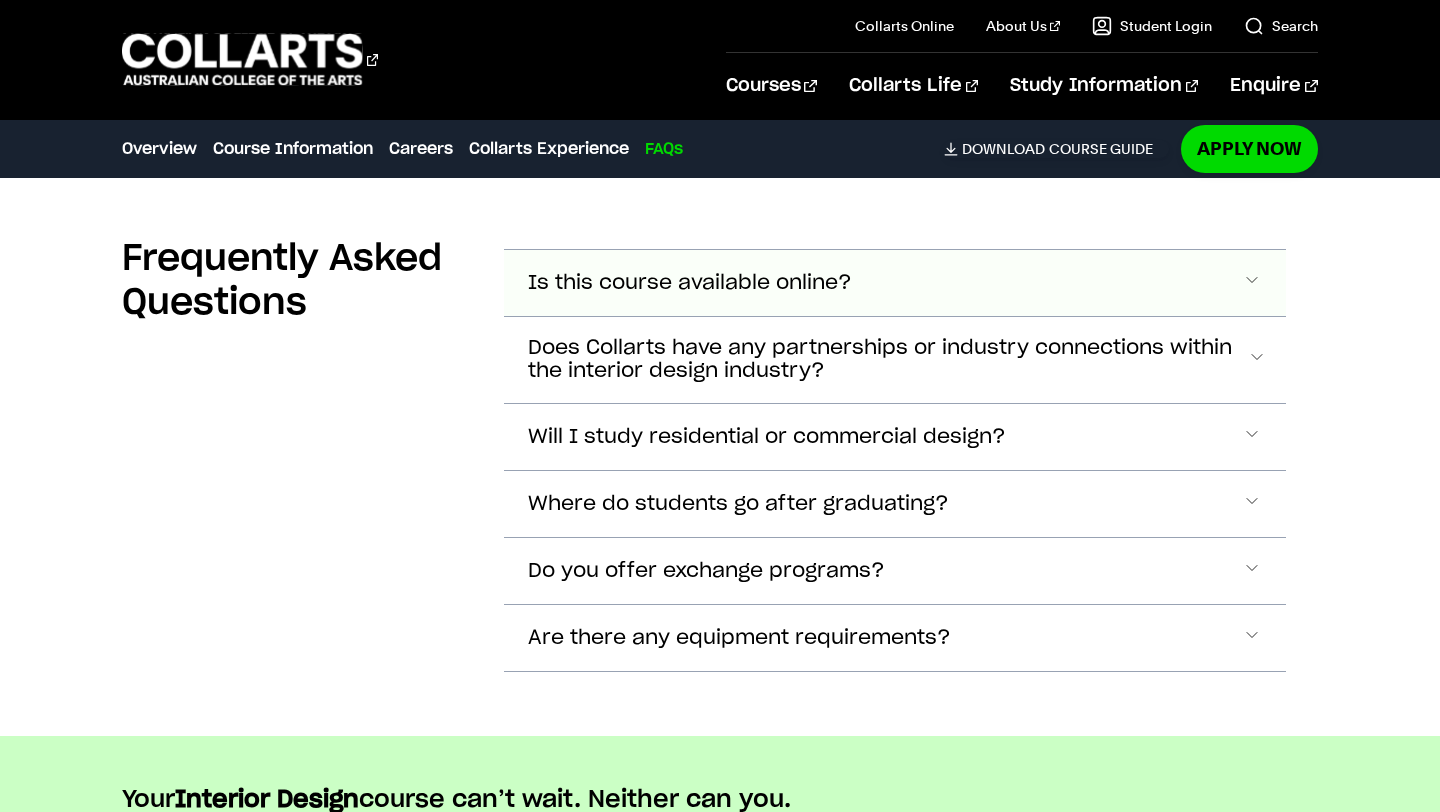 click on "Is this course available online?" at bounding box center [894, 283] 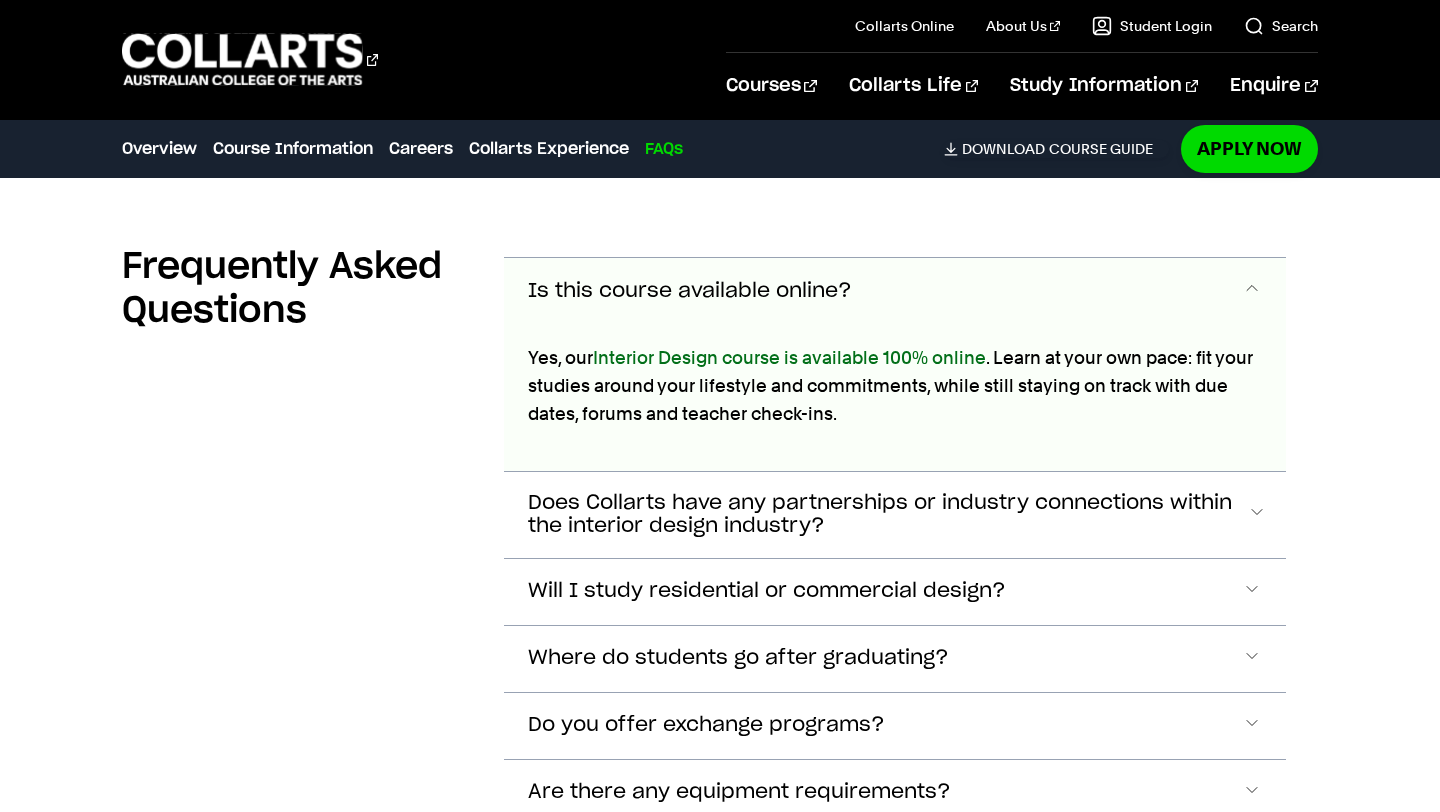 scroll, scrollTop: 6740, scrollLeft: 0, axis: vertical 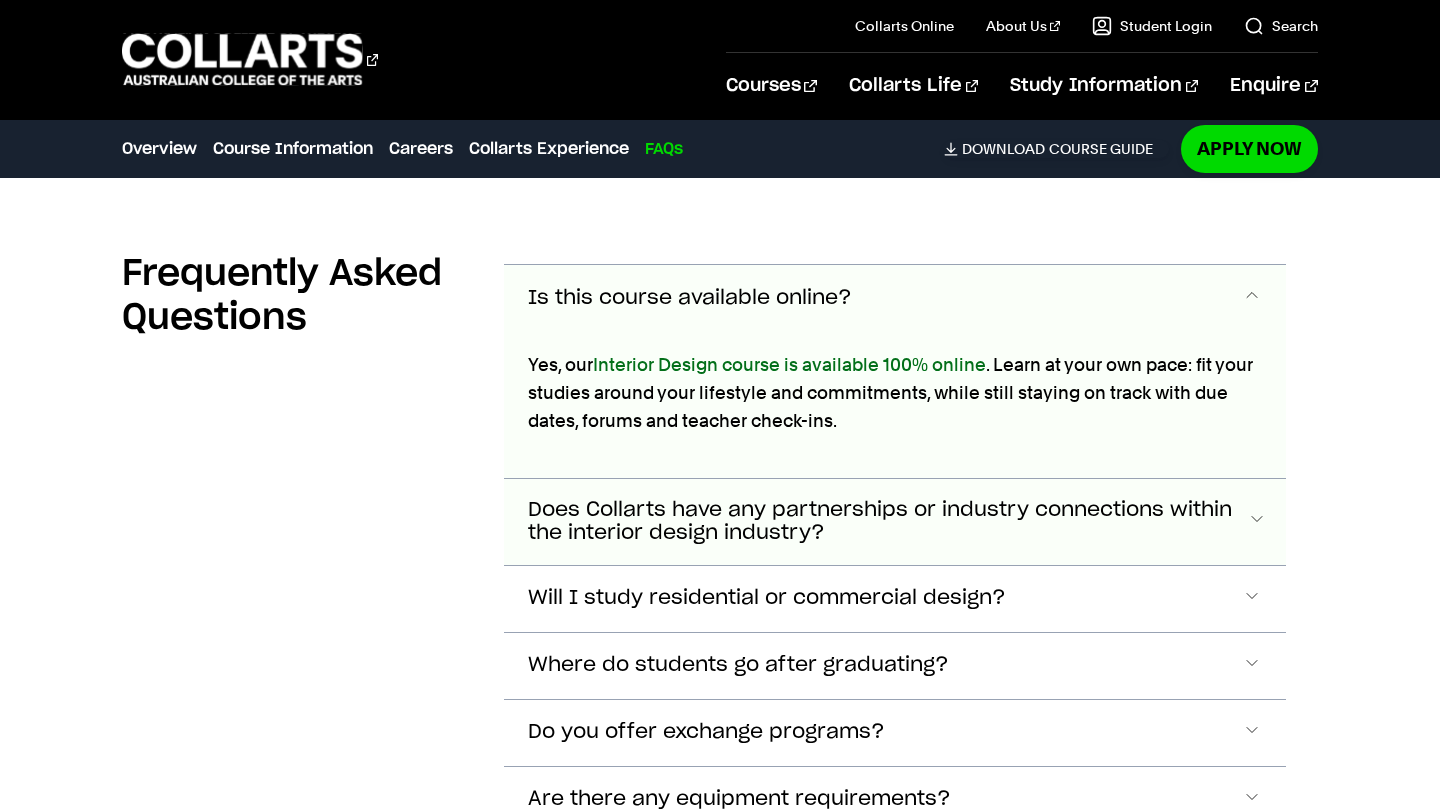 click on "Does Collarts have any partnerships or industry connections within the interior design industry?" at bounding box center [894, 298] 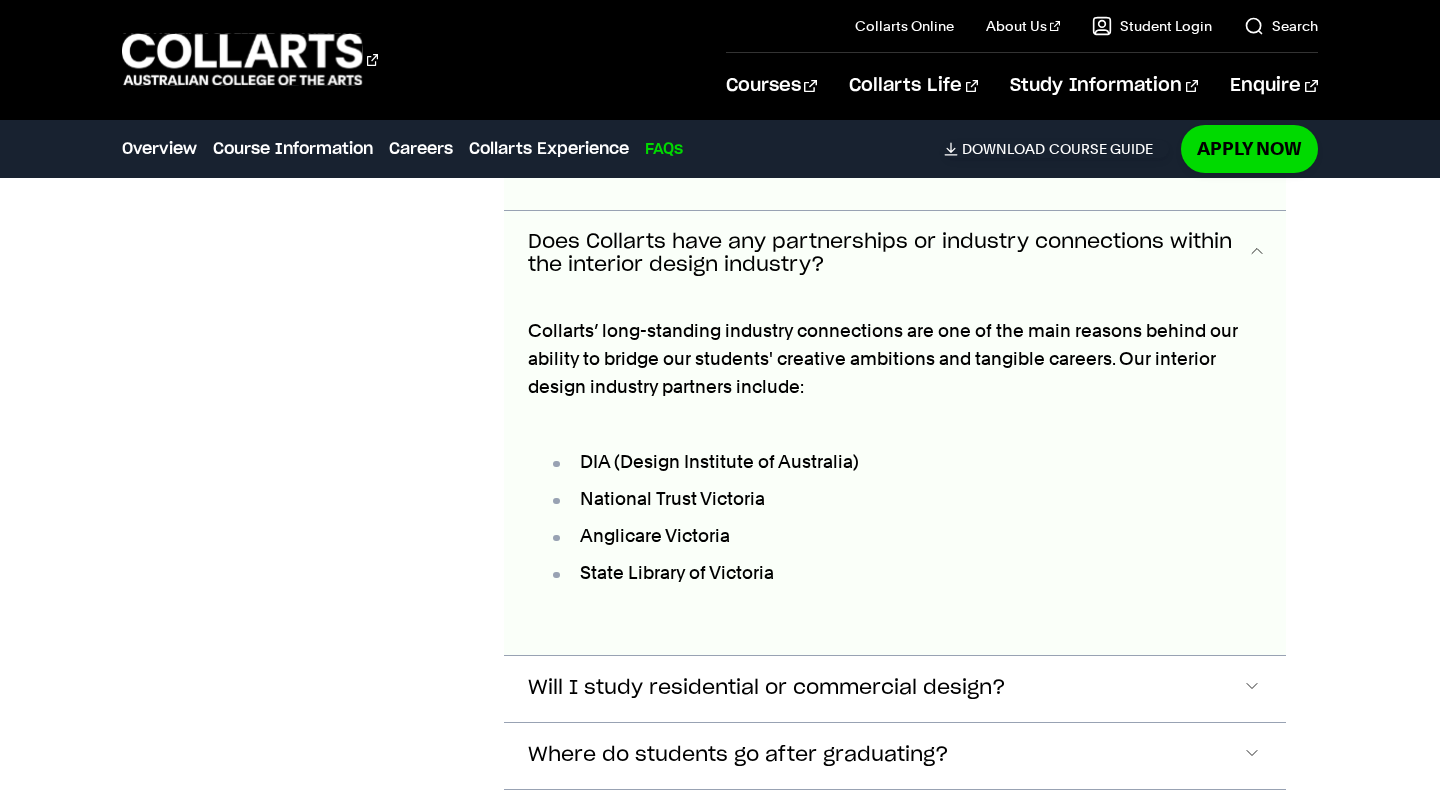 scroll, scrollTop: 7038, scrollLeft: 0, axis: vertical 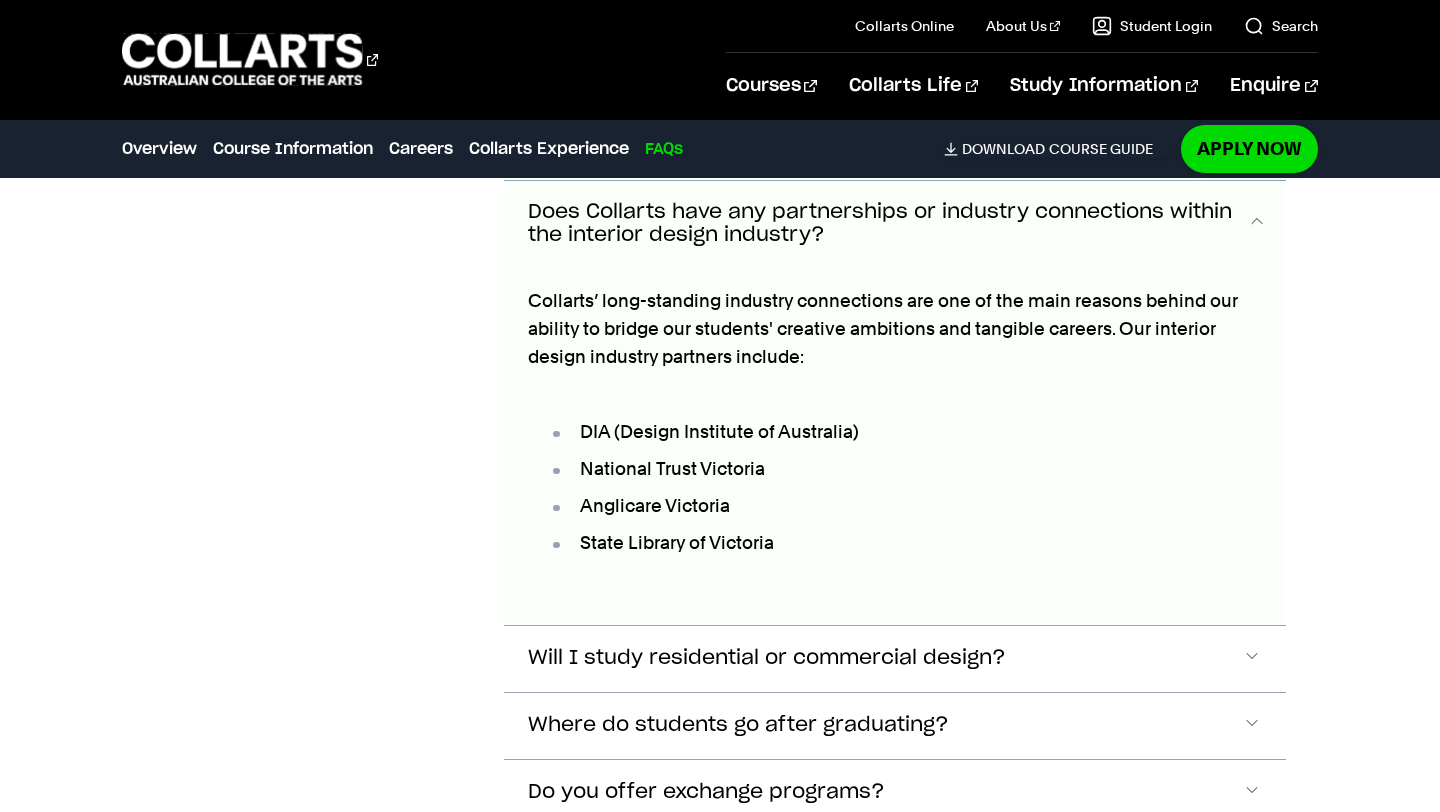 click on "Does Collarts have any partnerships or industry connections within the interior design industry?" at bounding box center [690, 0] 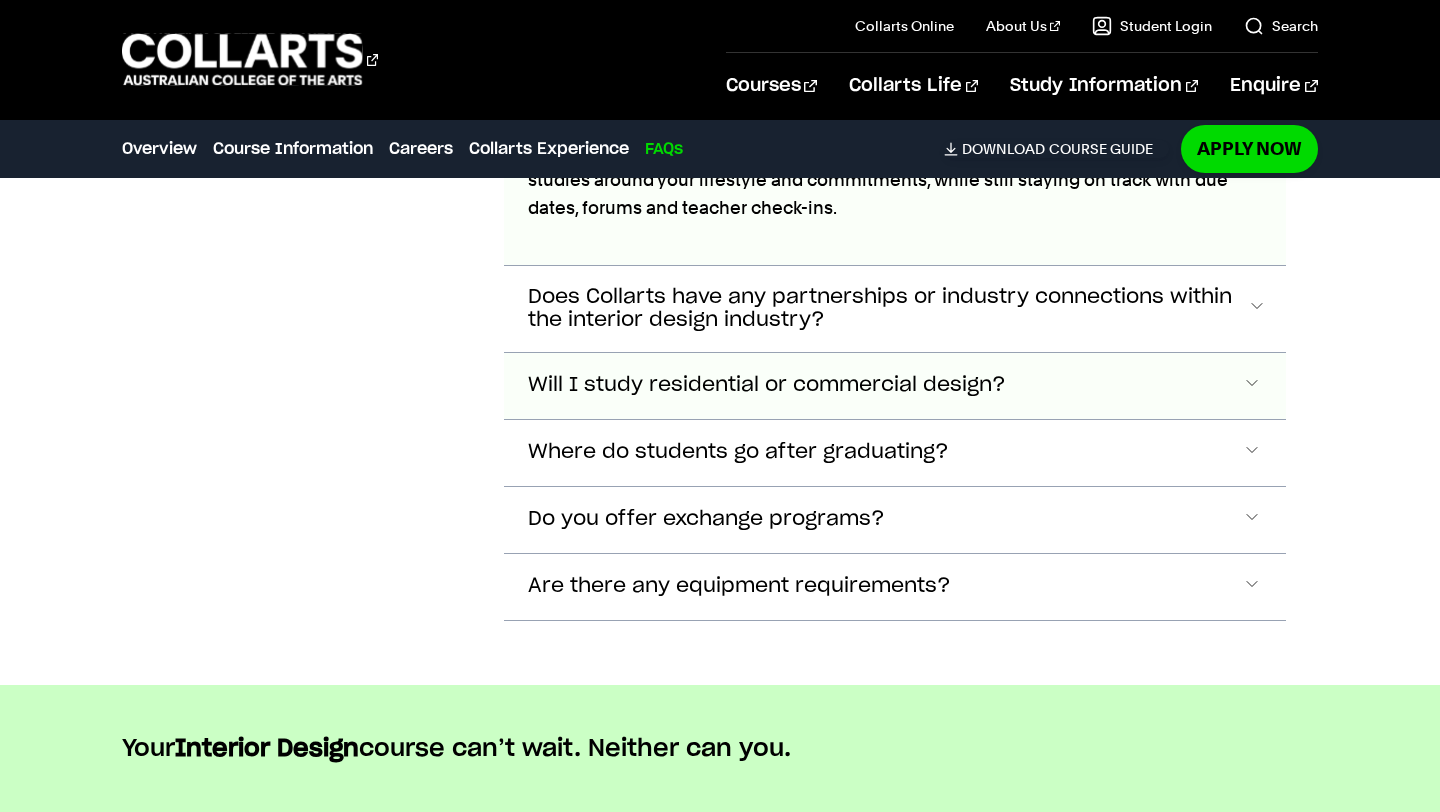 click on "Will I study residential or commercial design?" at bounding box center (894, 85) 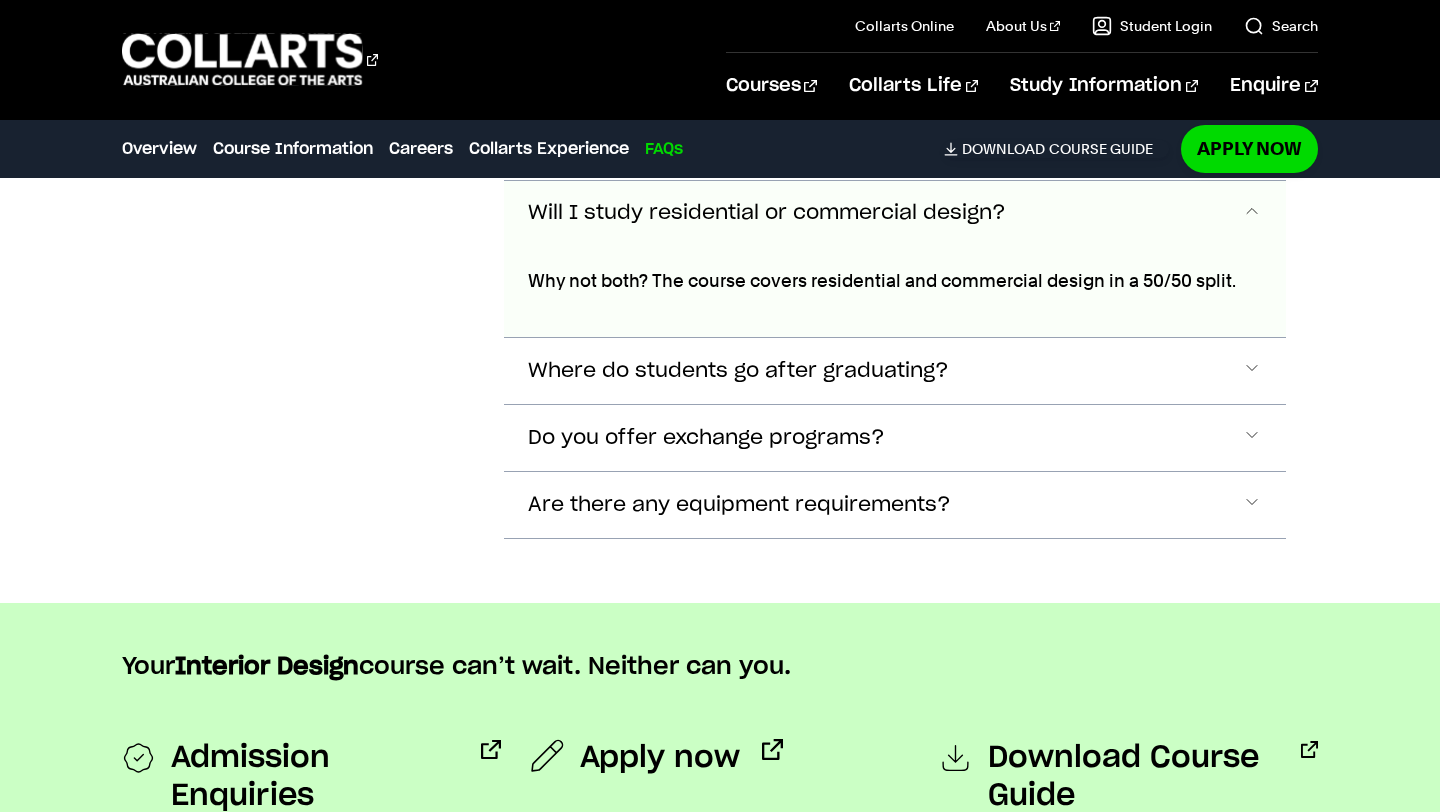 click on "Why not both? The course covers residential and commercial design in a 50/50 split." at bounding box center (894, 19) 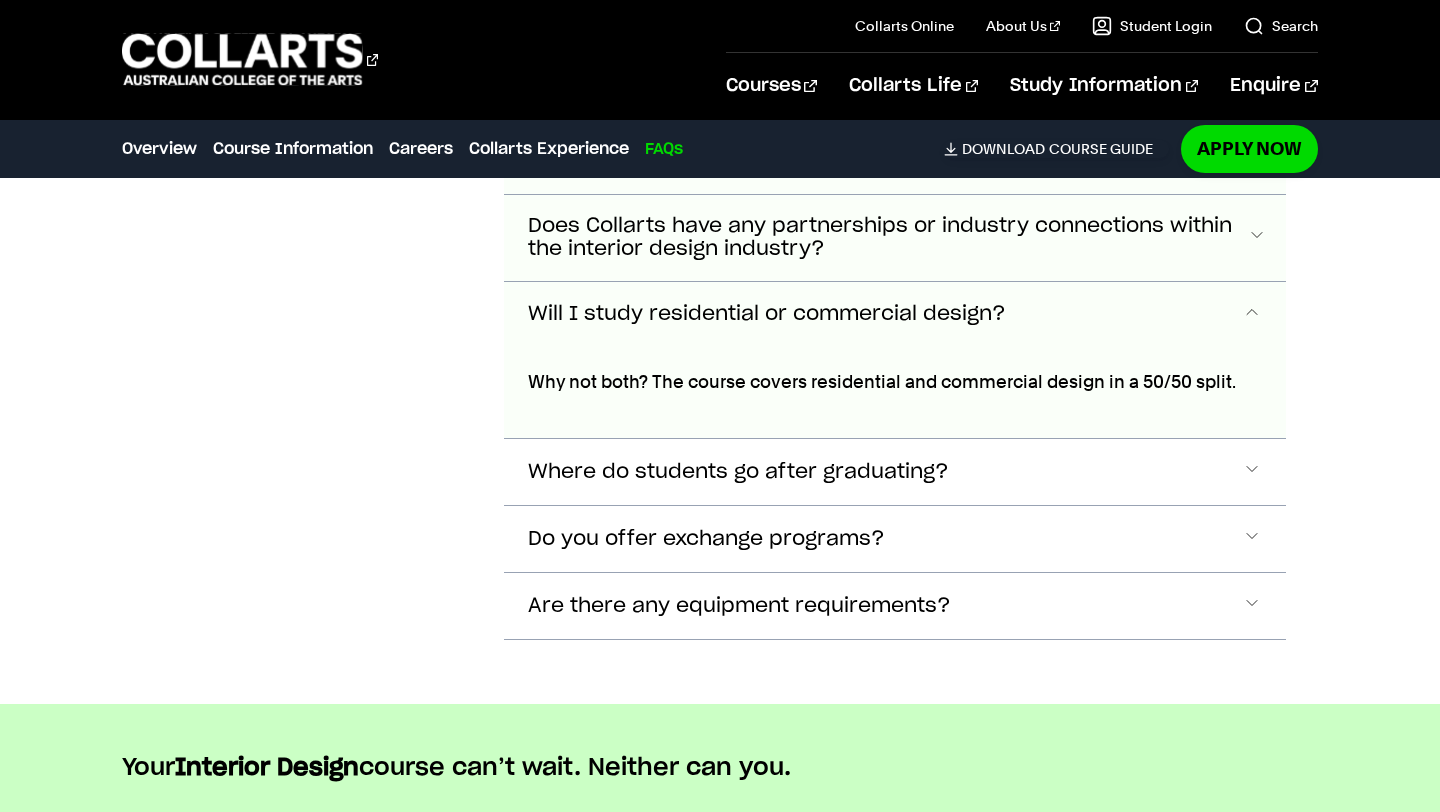 click on "Does Collarts have any partnerships or industry connections within the interior design industry?" at bounding box center (690, 14) 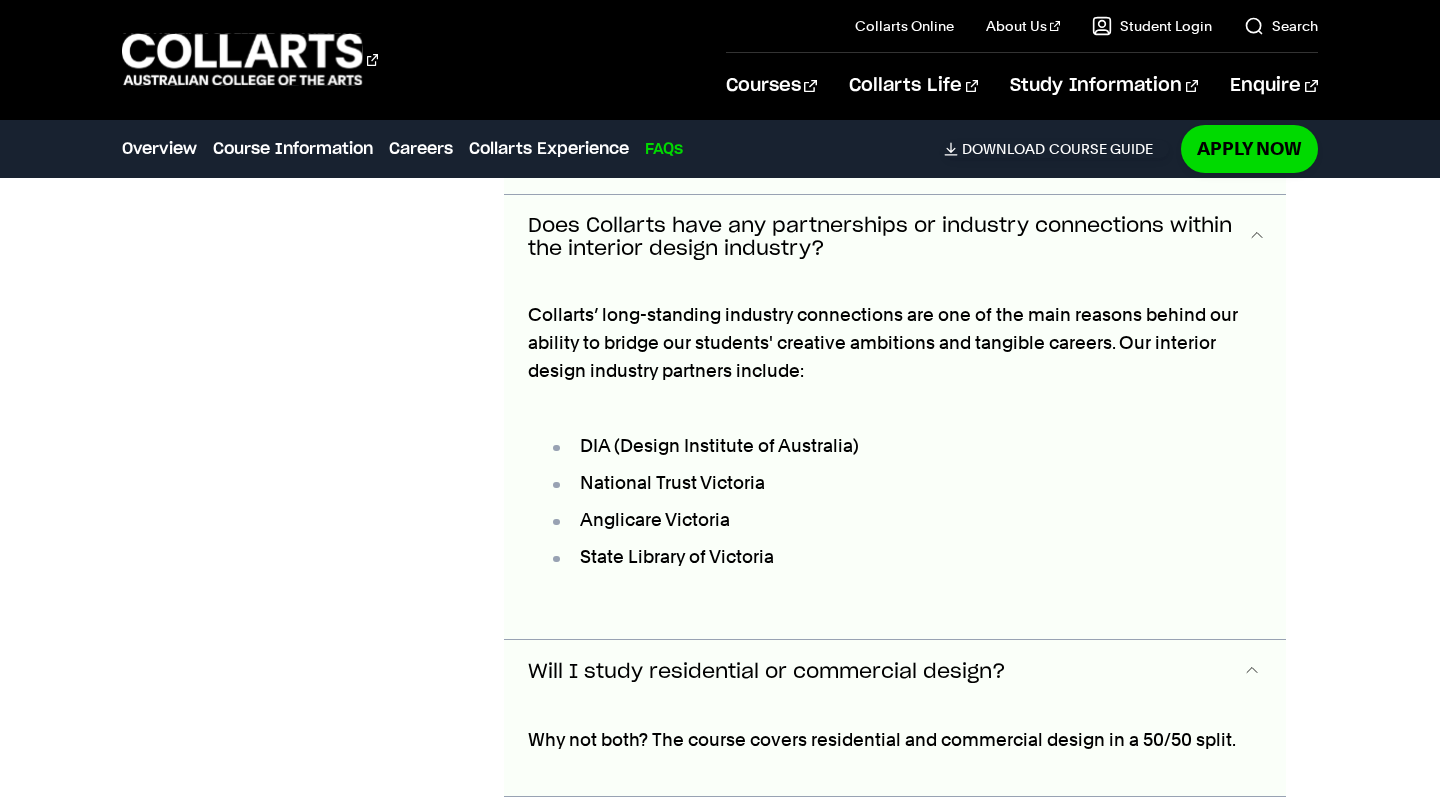 scroll, scrollTop: 7038, scrollLeft: 0, axis: vertical 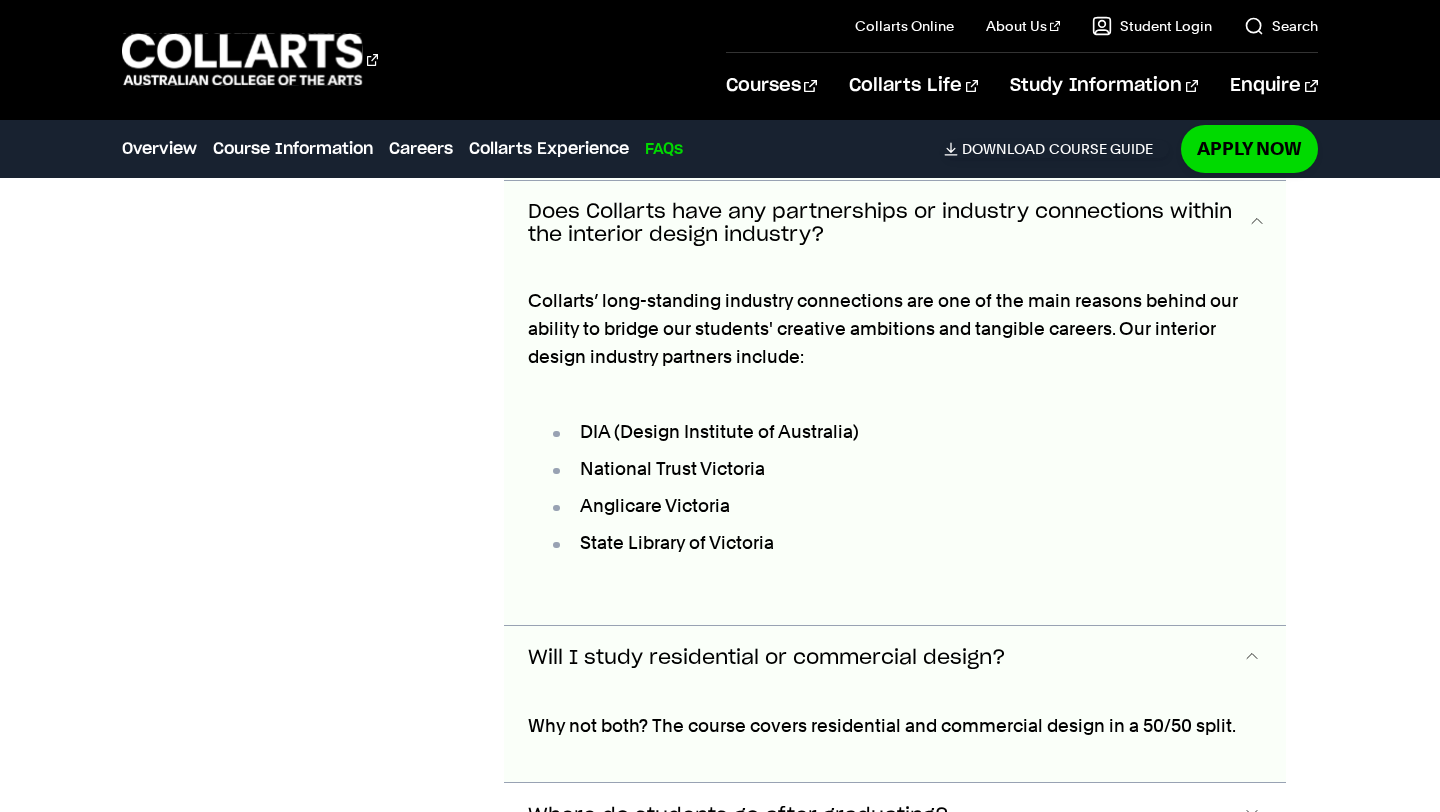 click on "Does Collarts have any partnerships or industry connections within the interior design industry?" at bounding box center (894, 0) 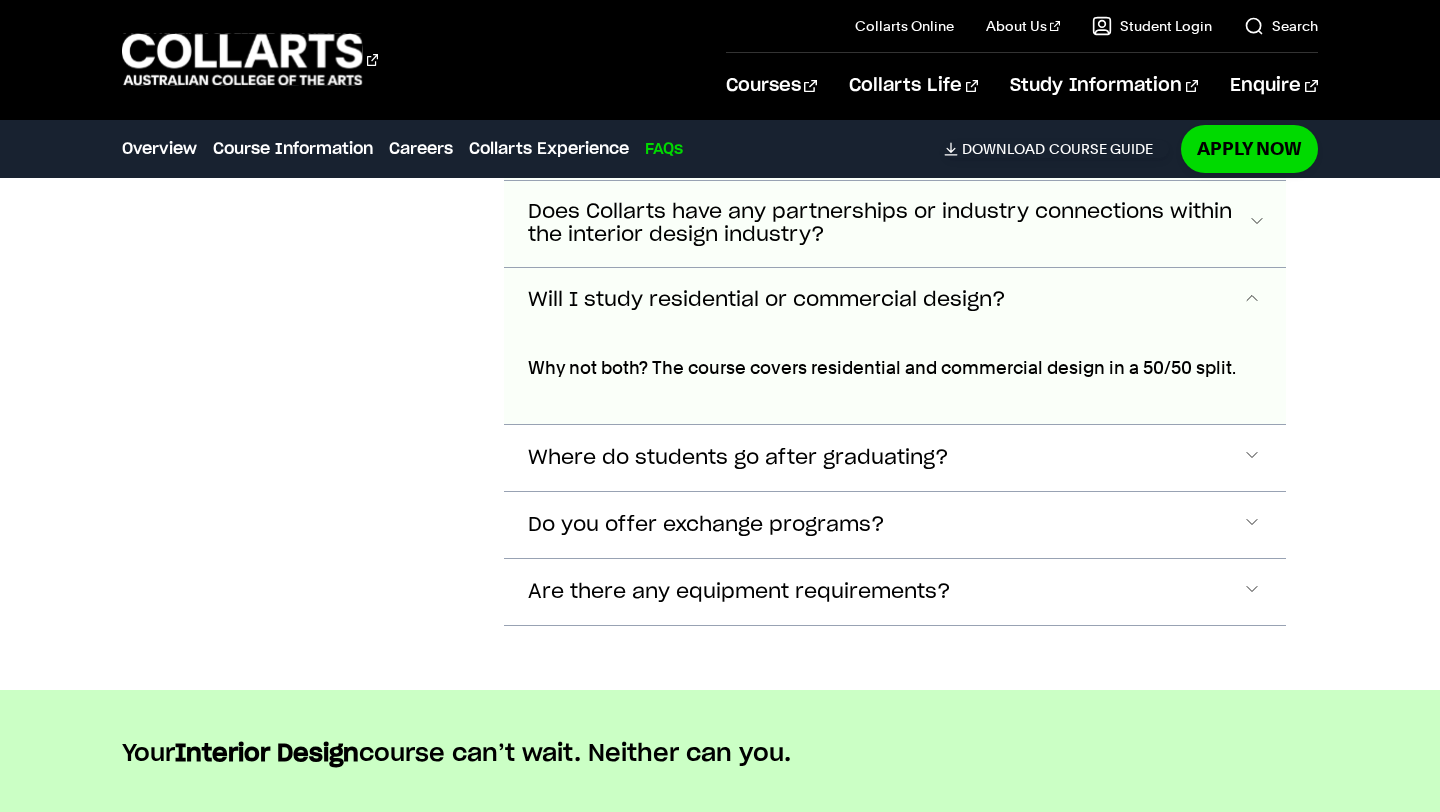 click on "Does Collarts have any partnerships or industry connections within the interior design industry?" at bounding box center (690, 0) 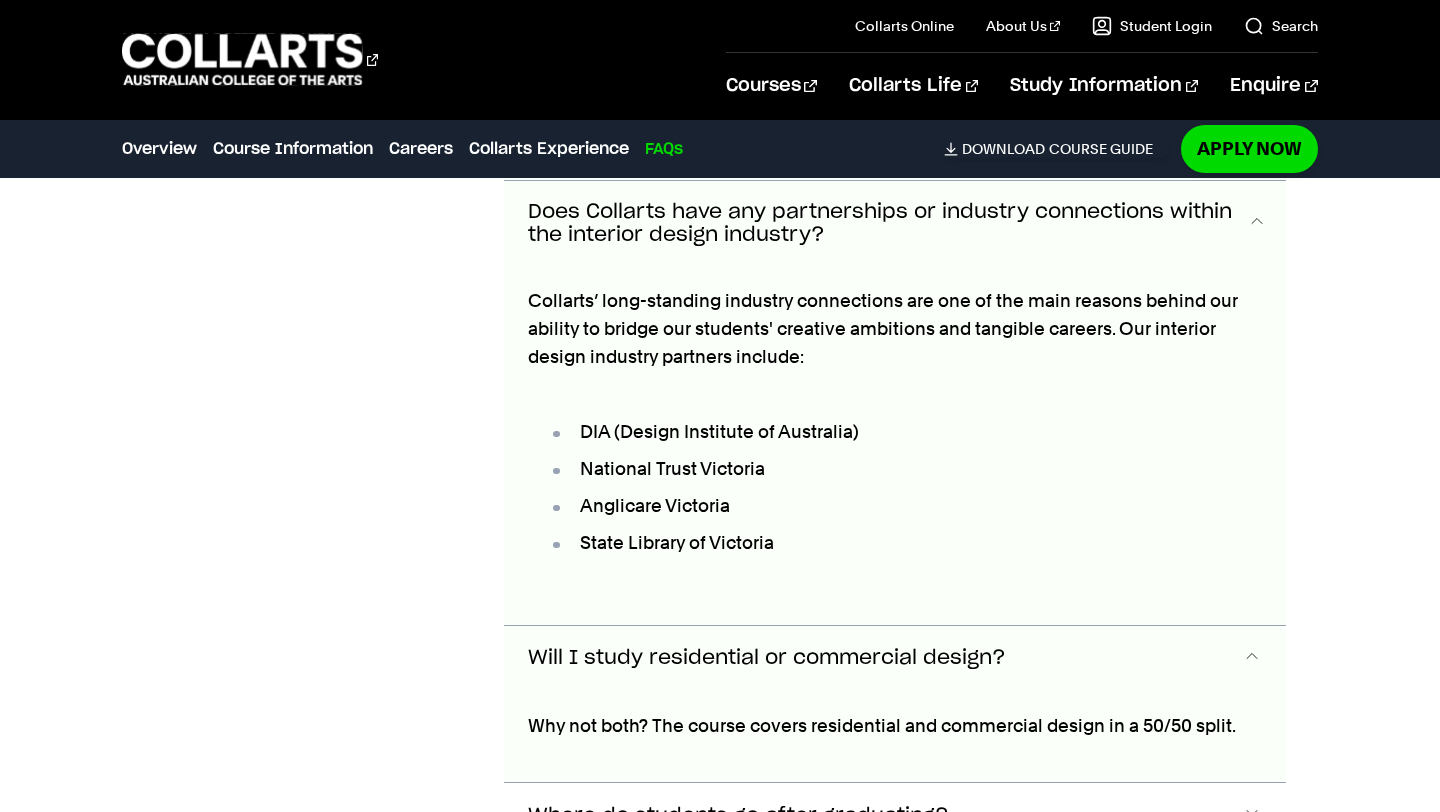 click on "Does Collarts have any partnerships or industry connections within the interior design industry?" at bounding box center (690, 0) 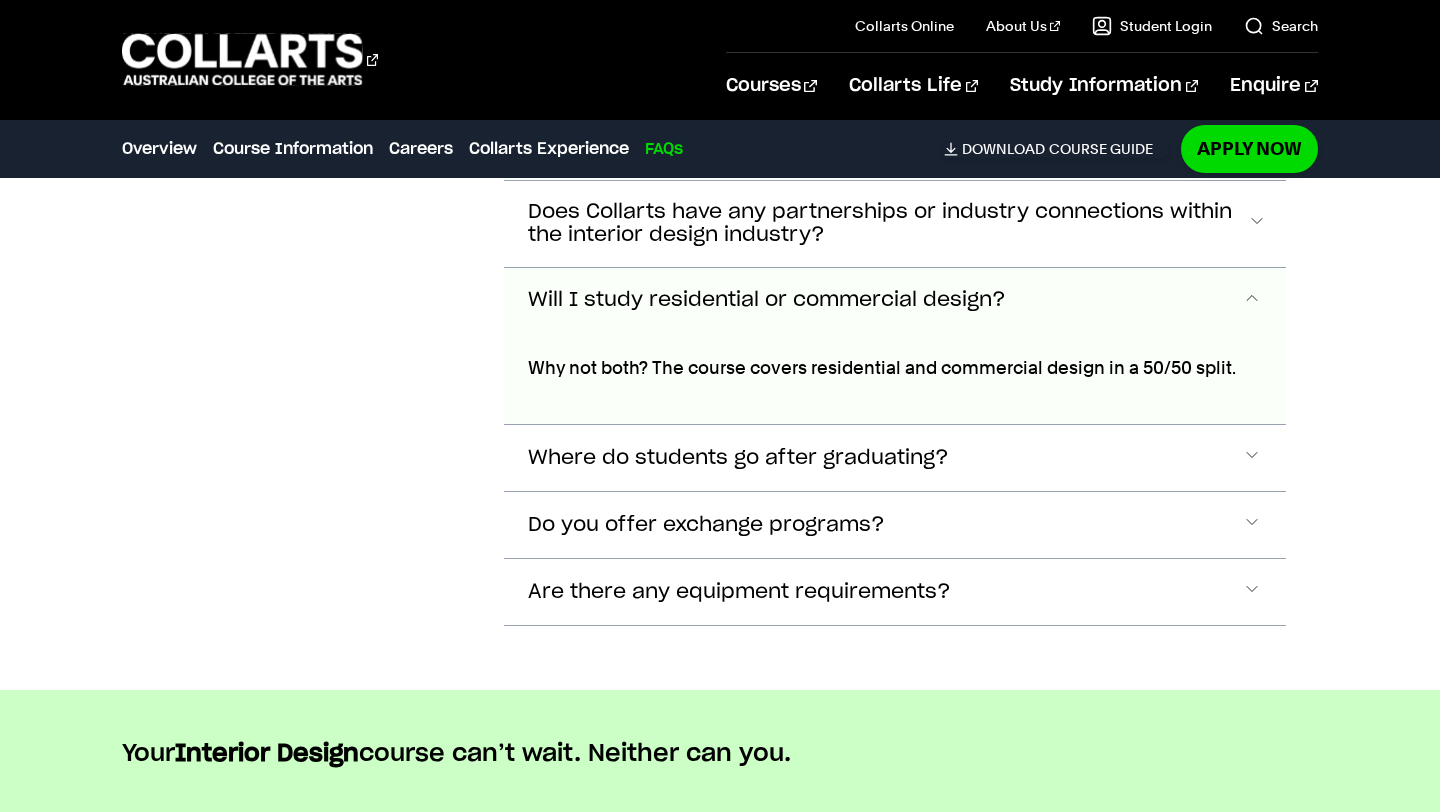 click on "Will I study residential or commercial design?" at bounding box center [894, 0] 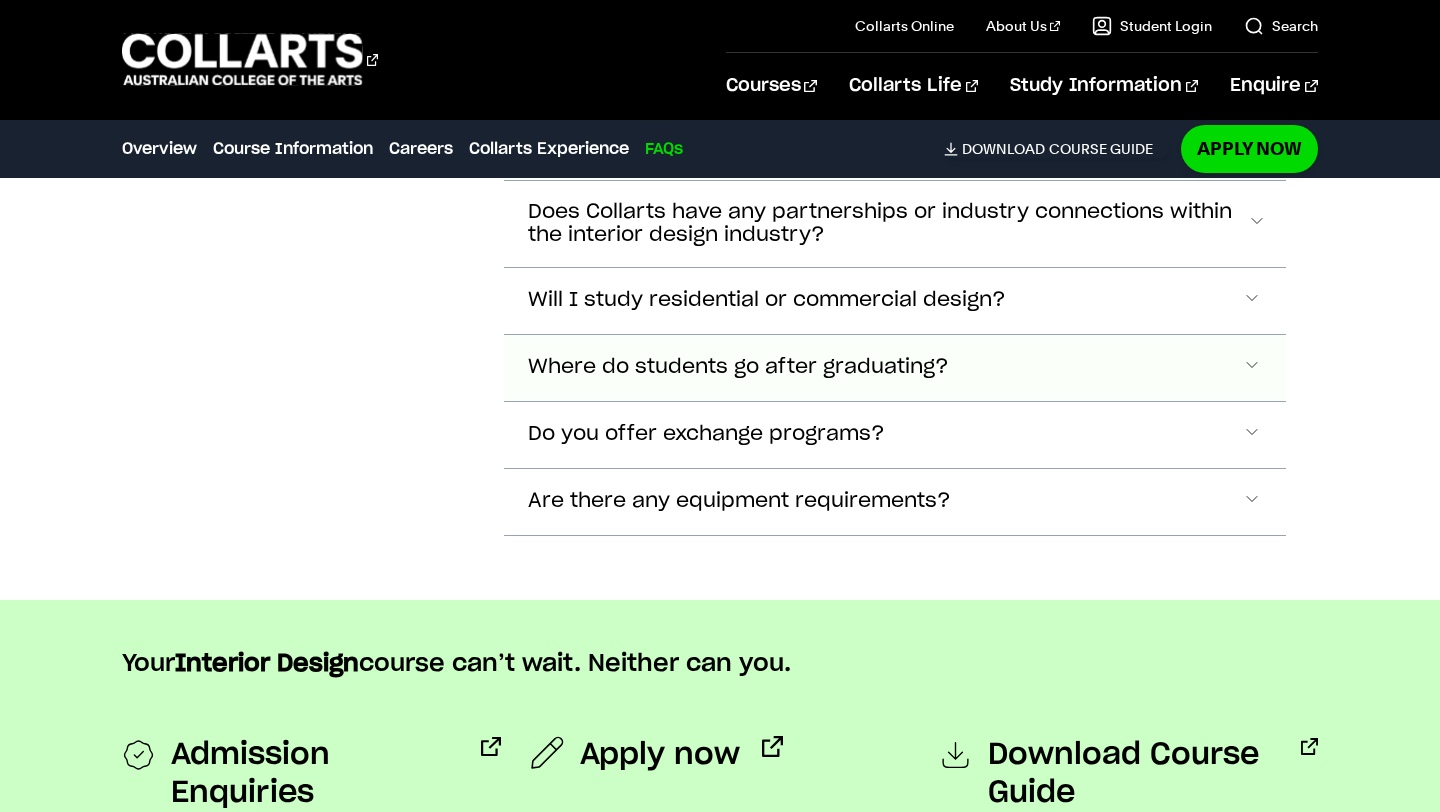 click on "Where do students go after graduating?" at bounding box center (894, 0) 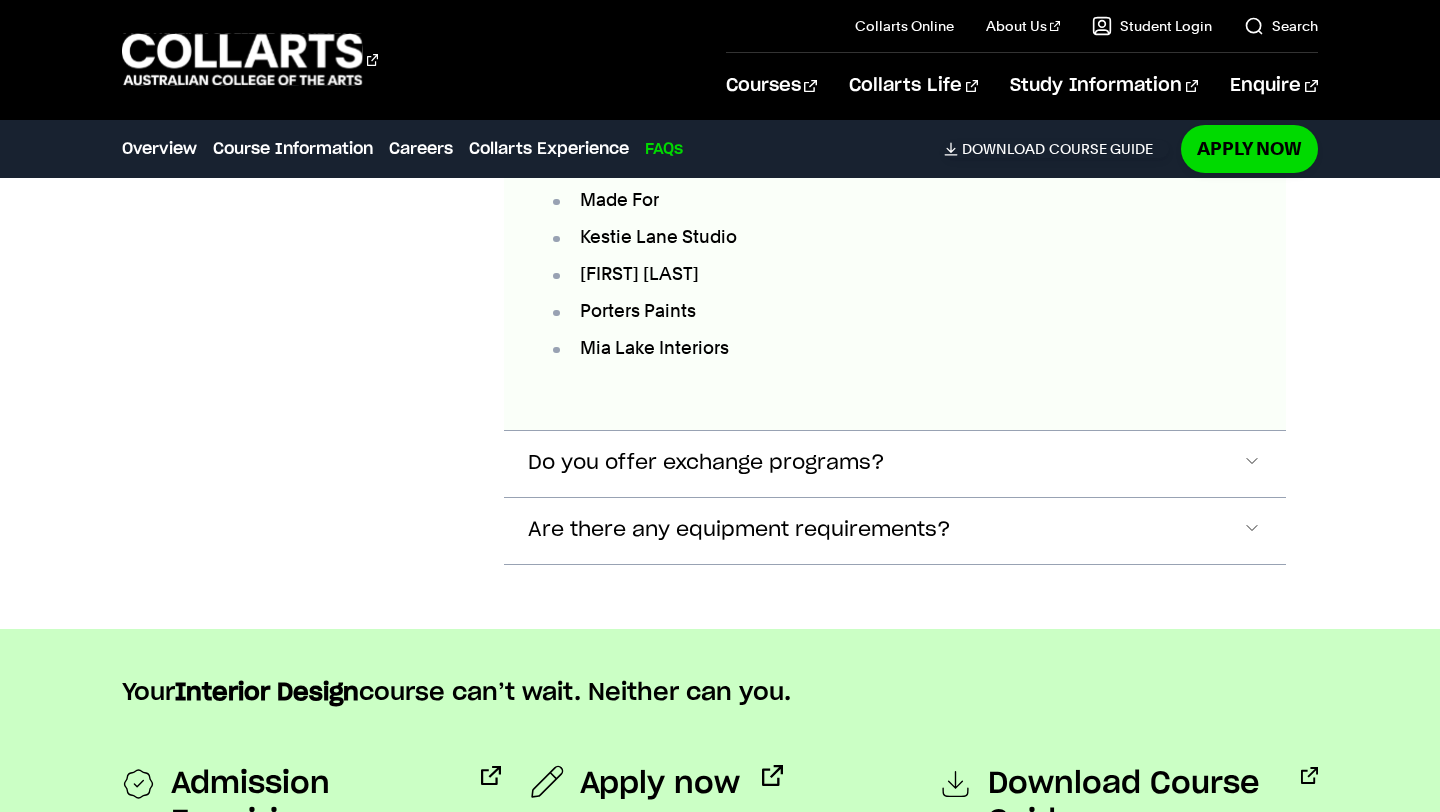scroll, scrollTop: 7653, scrollLeft: 0, axis: vertical 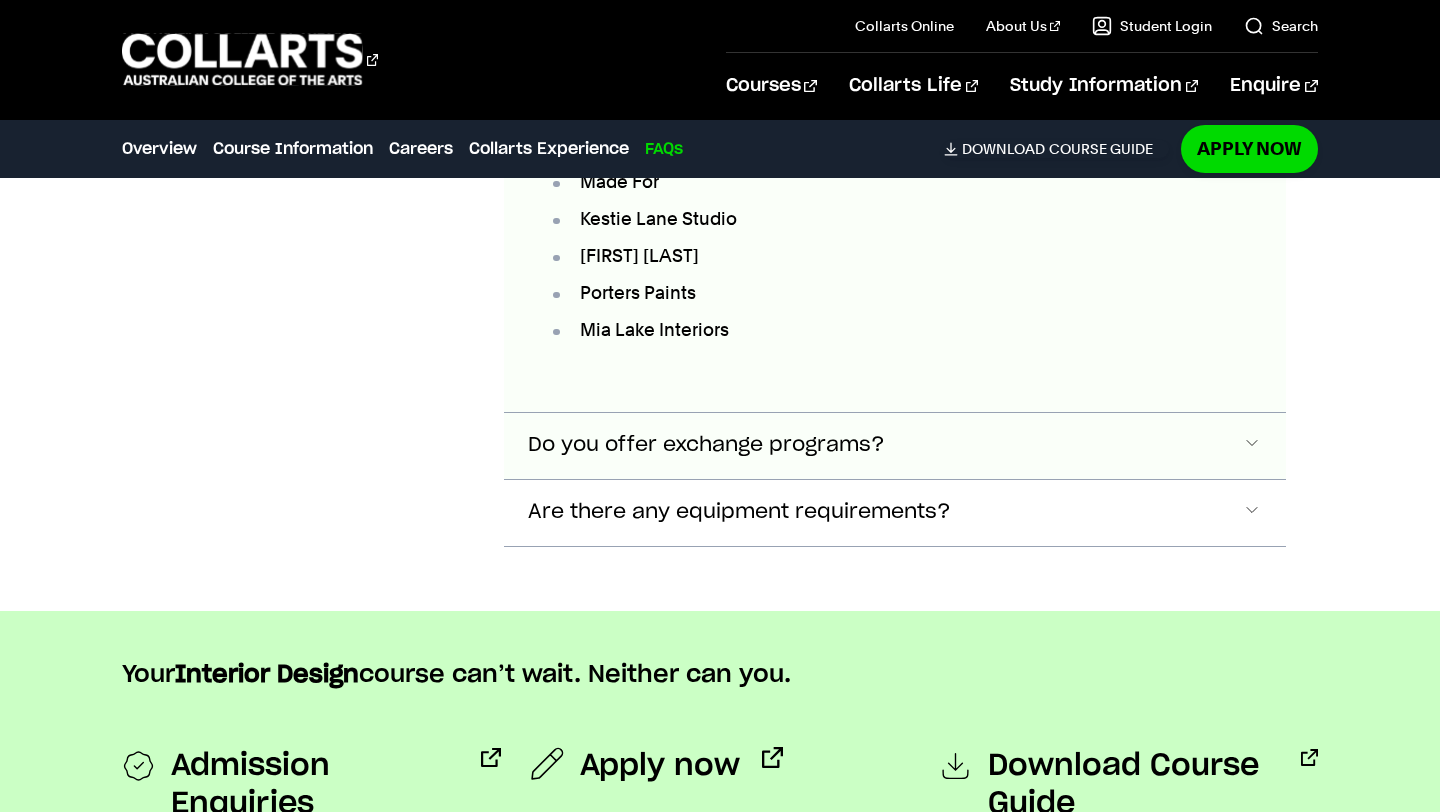 click on "Do you offer exchange programs?" at bounding box center (894, -615) 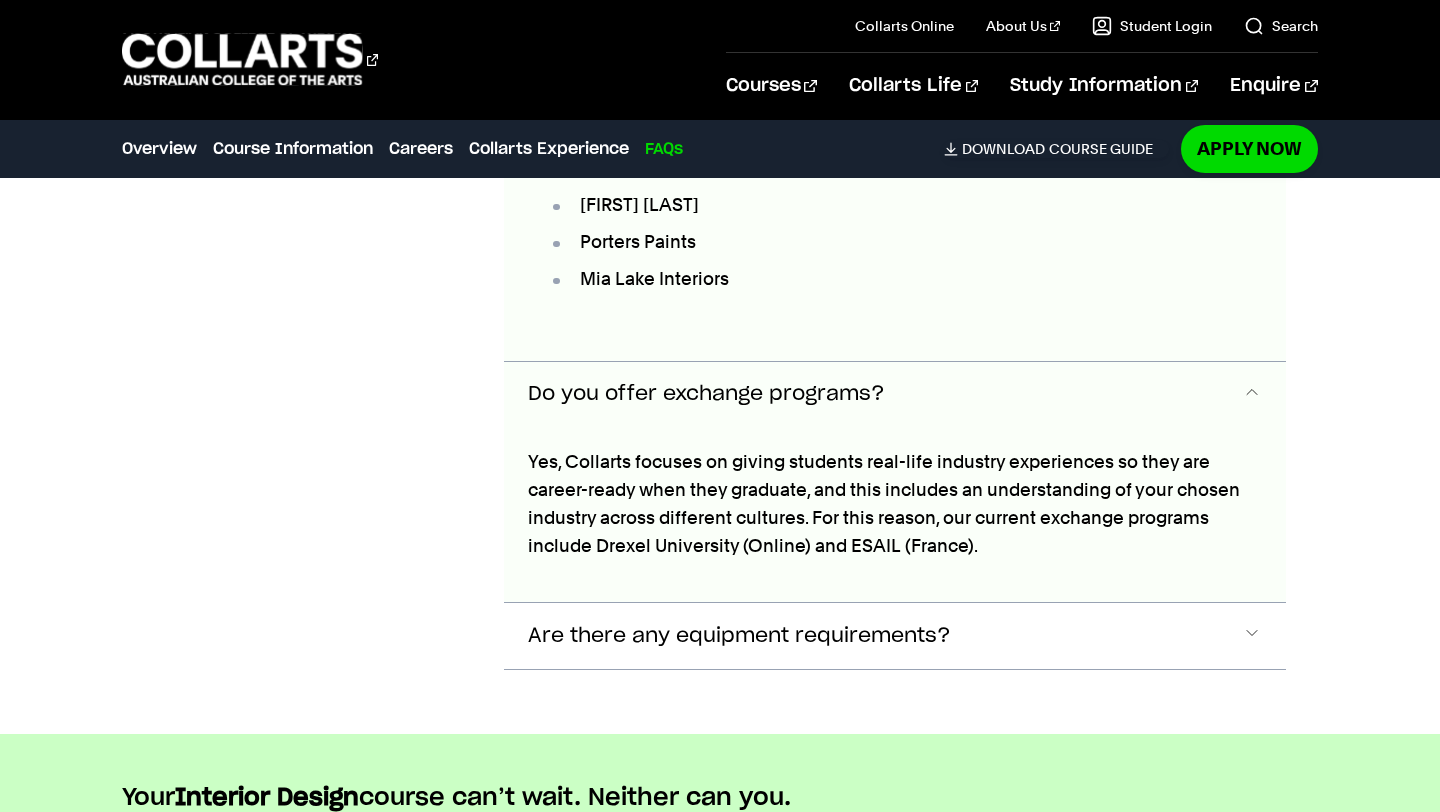 scroll, scrollTop: 7884, scrollLeft: 0, axis: vertical 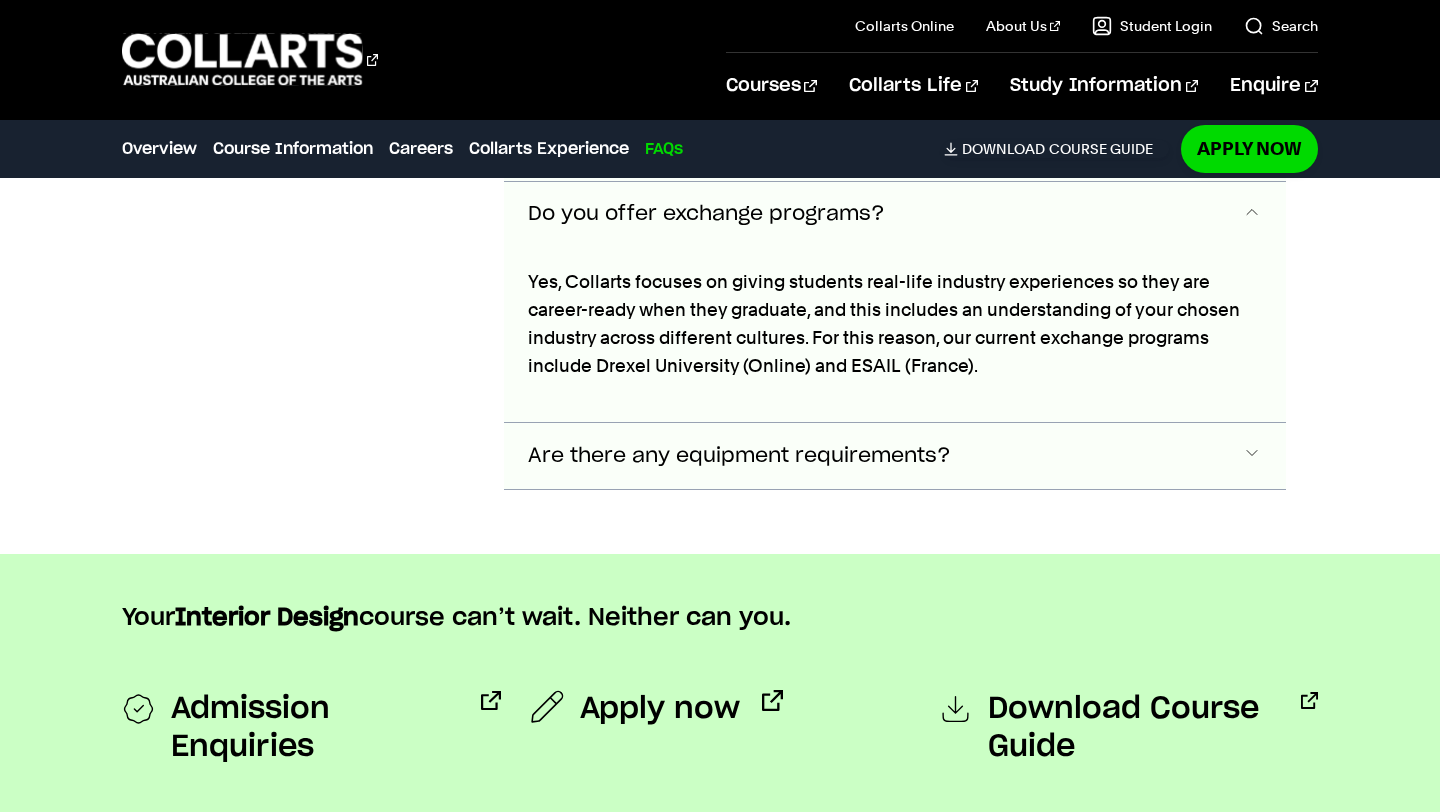 click on "Are there any equipment requirements?" at bounding box center (894, -846) 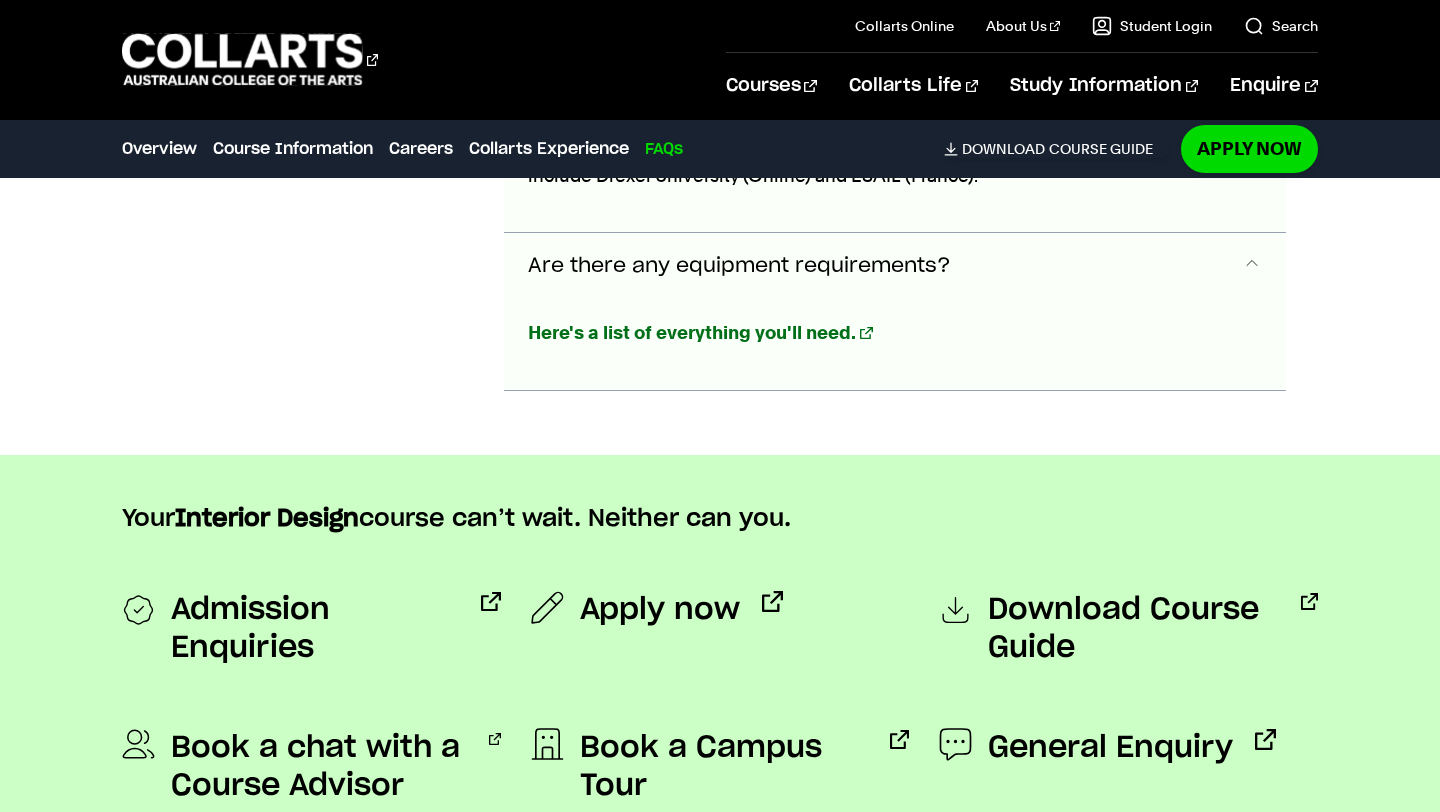 scroll, scrollTop: 8035, scrollLeft: 0, axis: vertical 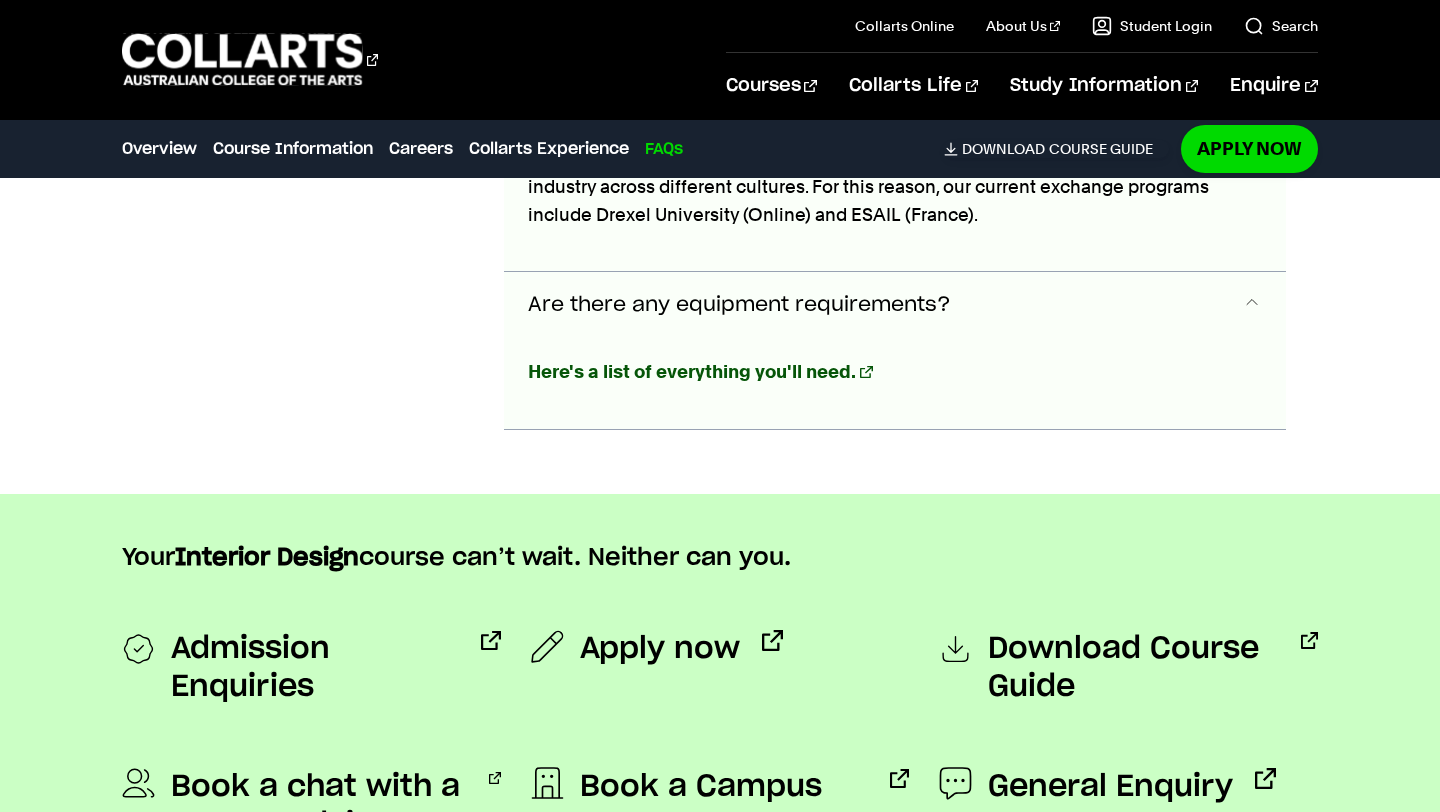click on "Here's a list of everything you'll need." at bounding box center [692, 371] 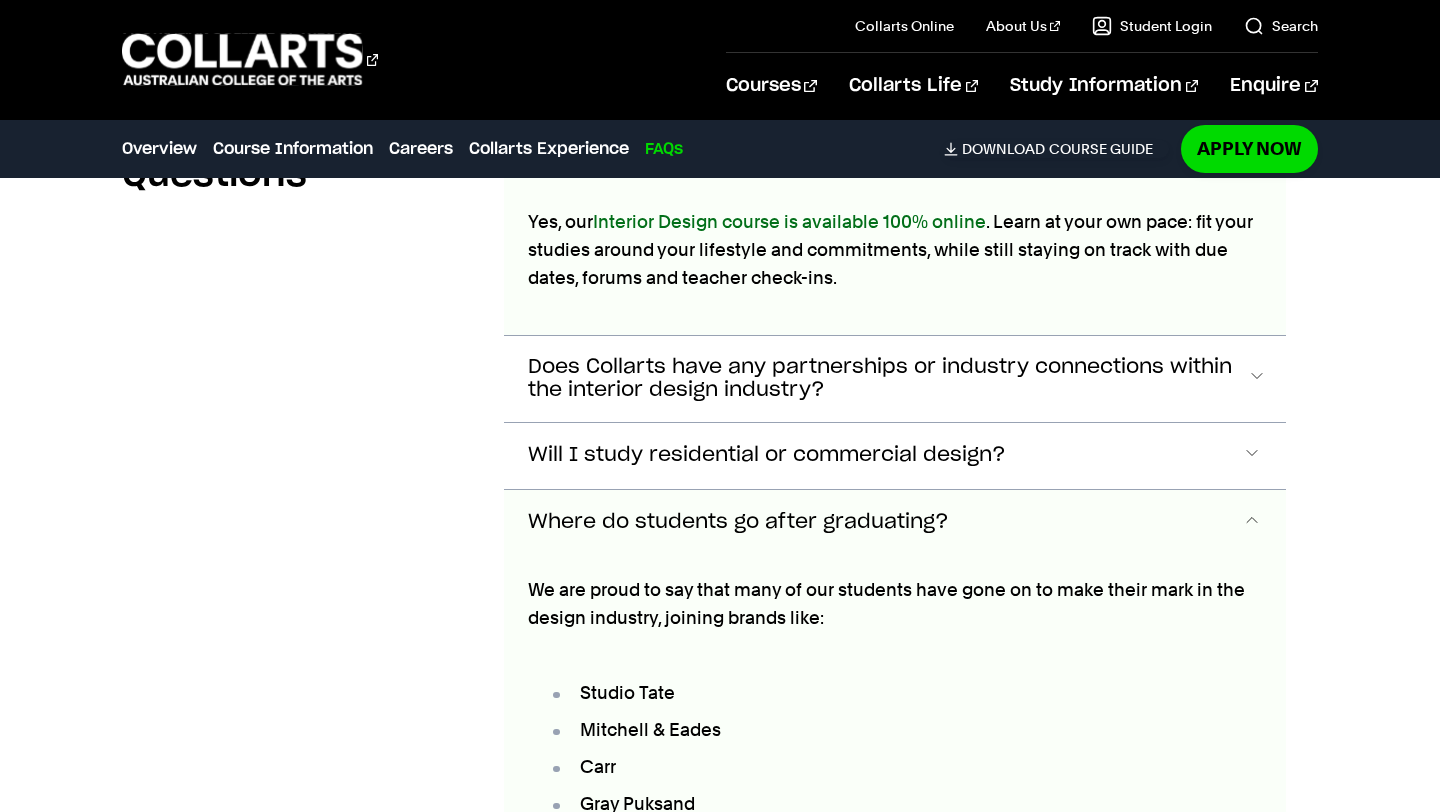 scroll, scrollTop: 6738, scrollLeft: 0, axis: vertical 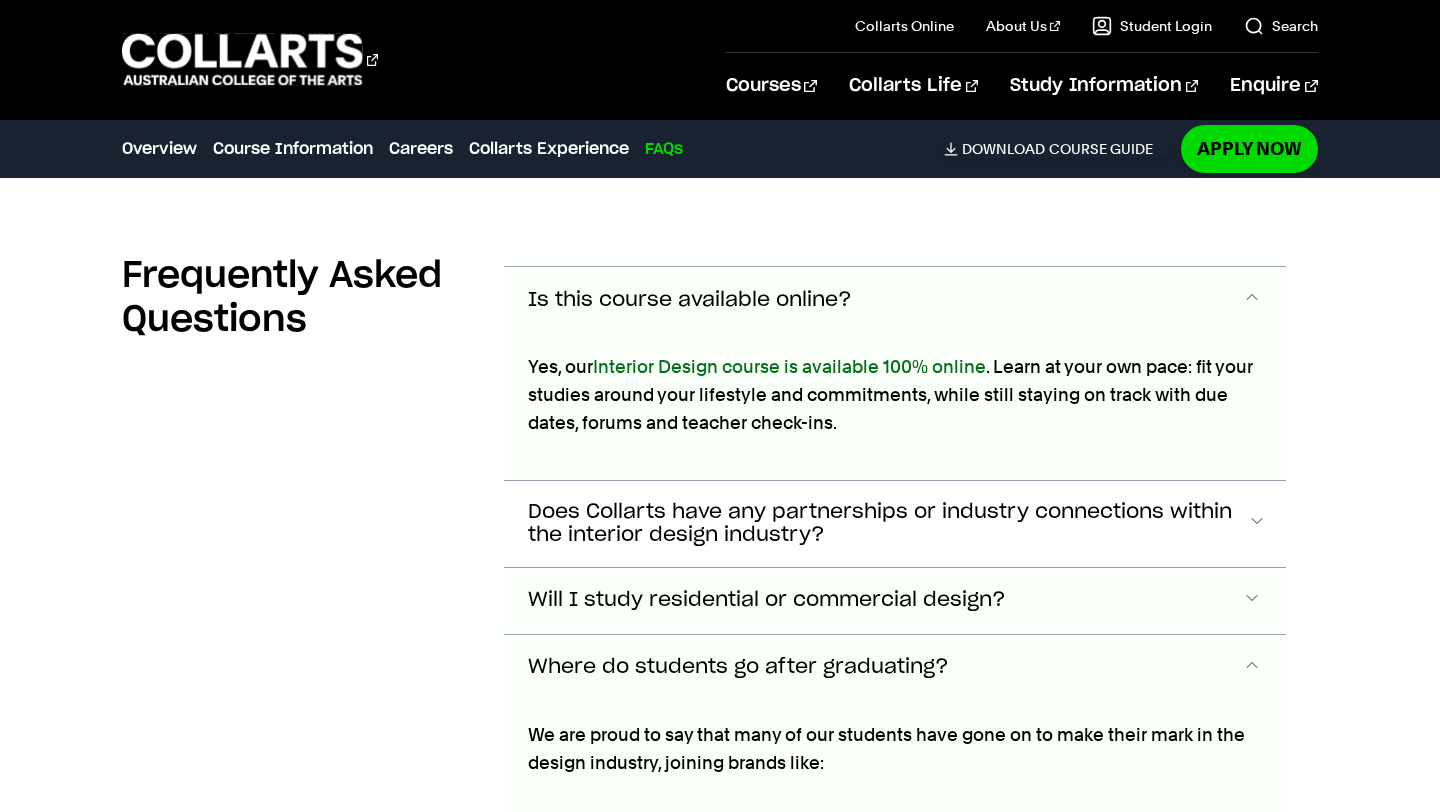 click on "Will I study residential or commercial design?" at bounding box center [690, 300] 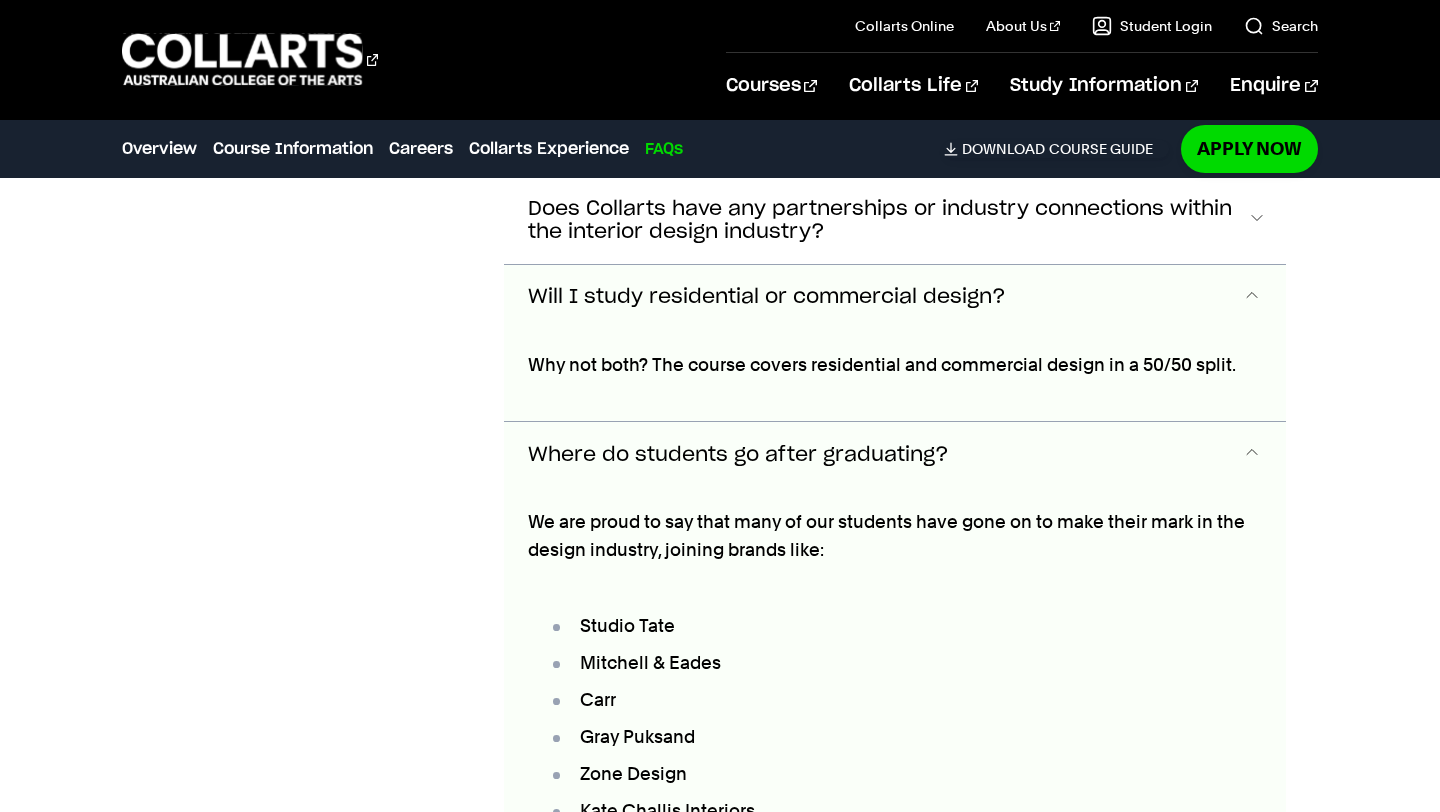 scroll, scrollTop: 7001, scrollLeft: 0, axis: vertical 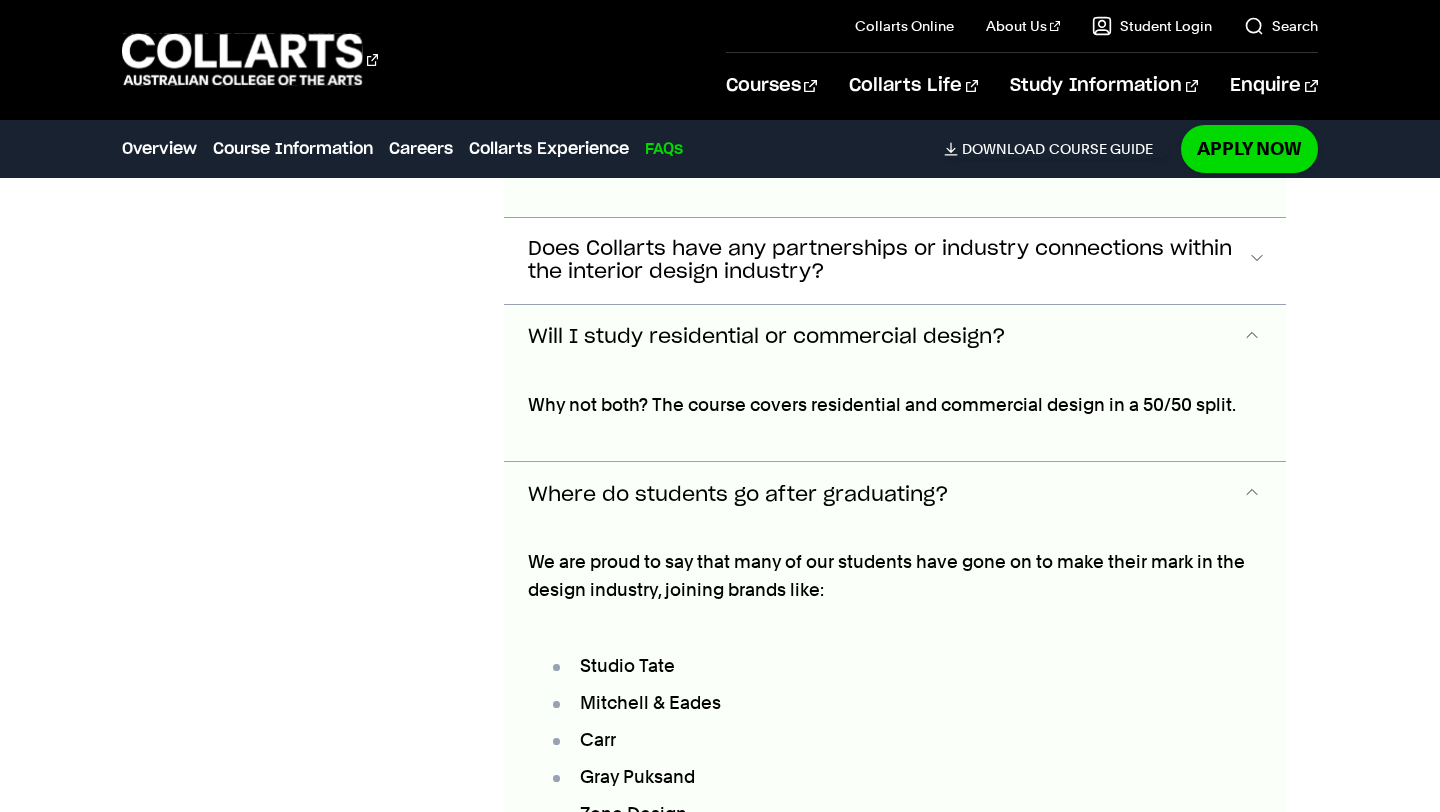 click on "Will I study residential or commercial design?" at bounding box center (894, 37) 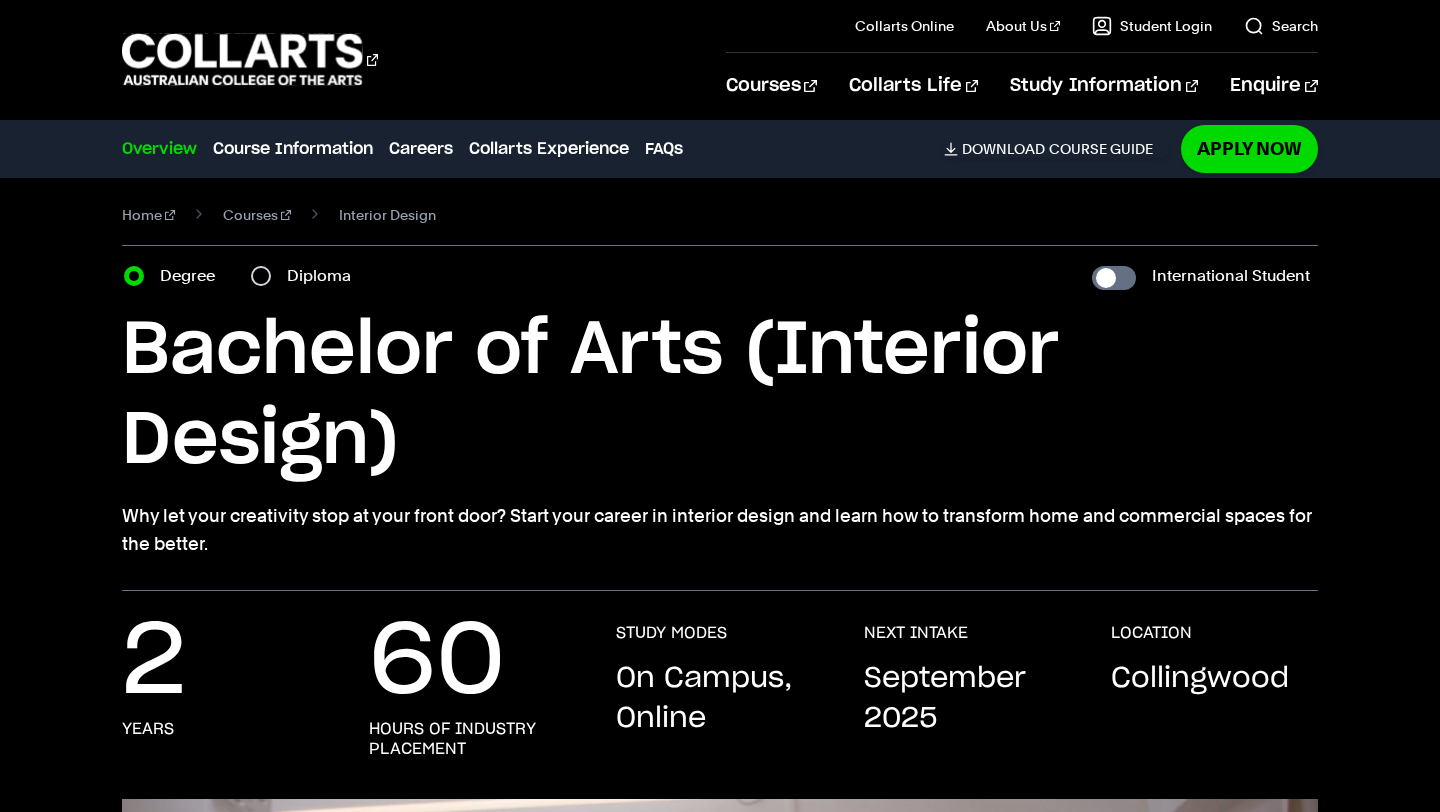 scroll, scrollTop: 0, scrollLeft: 0, axis: both 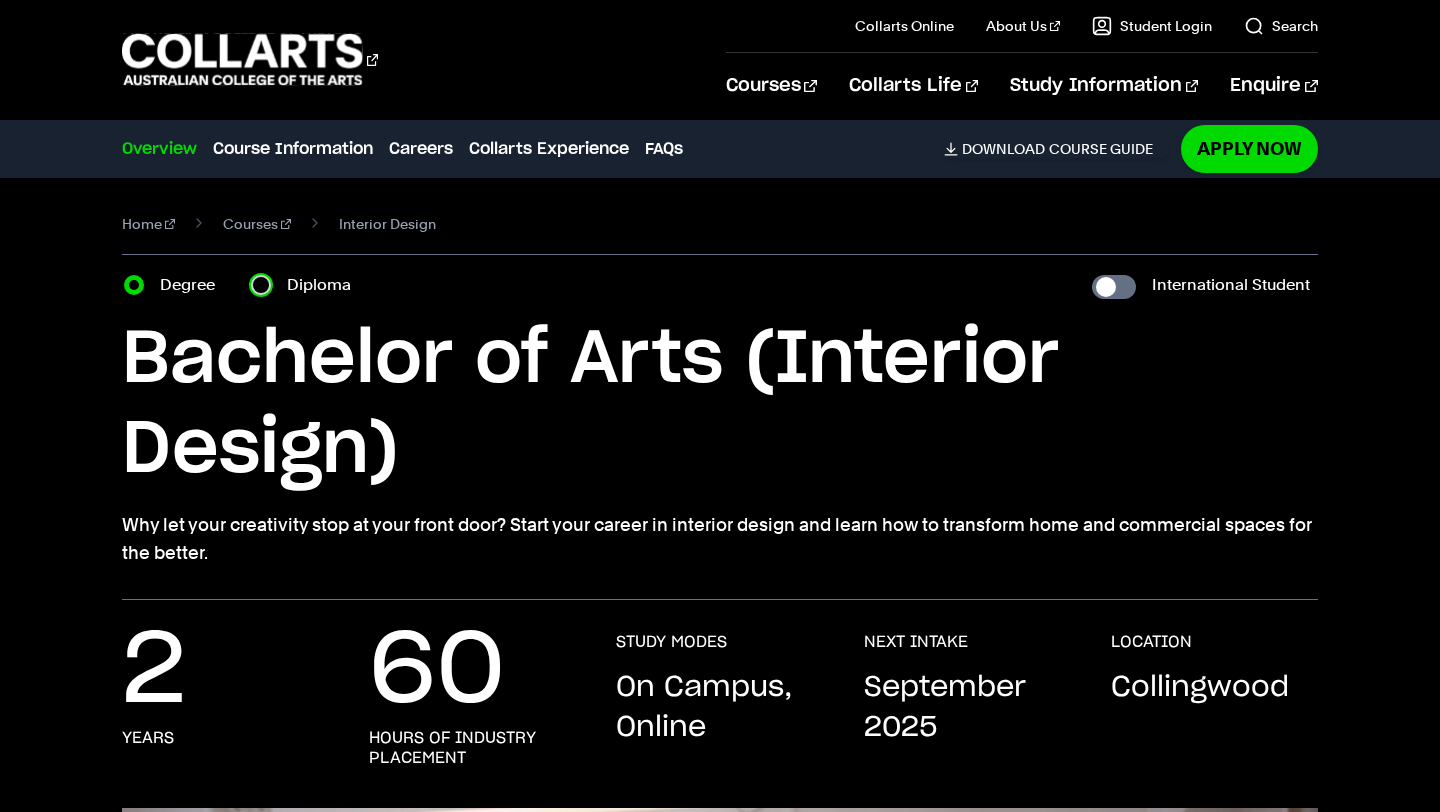 click on "Diploma" at bounding box center (261, 285) 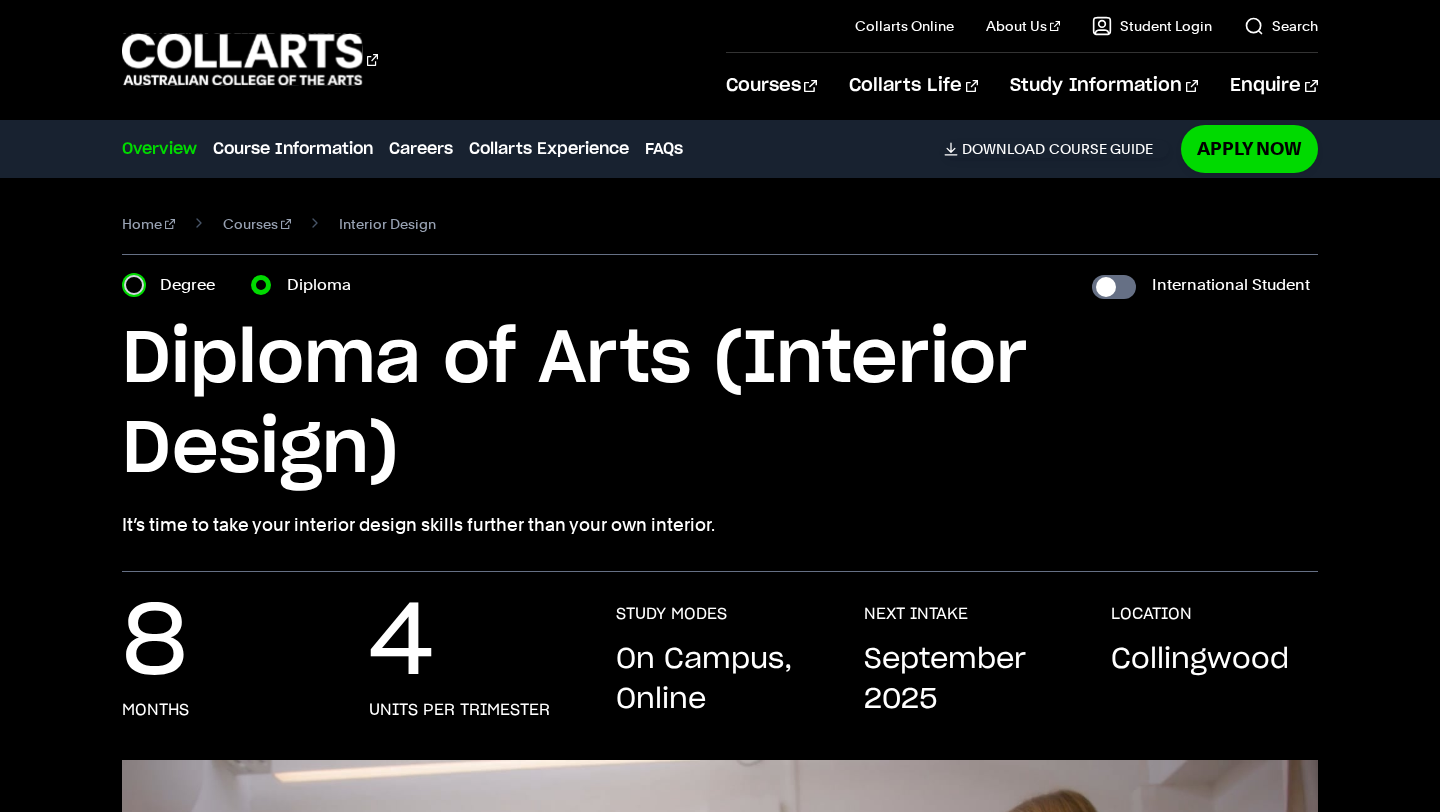 click on "Degree" at bounding box center (134, 285) 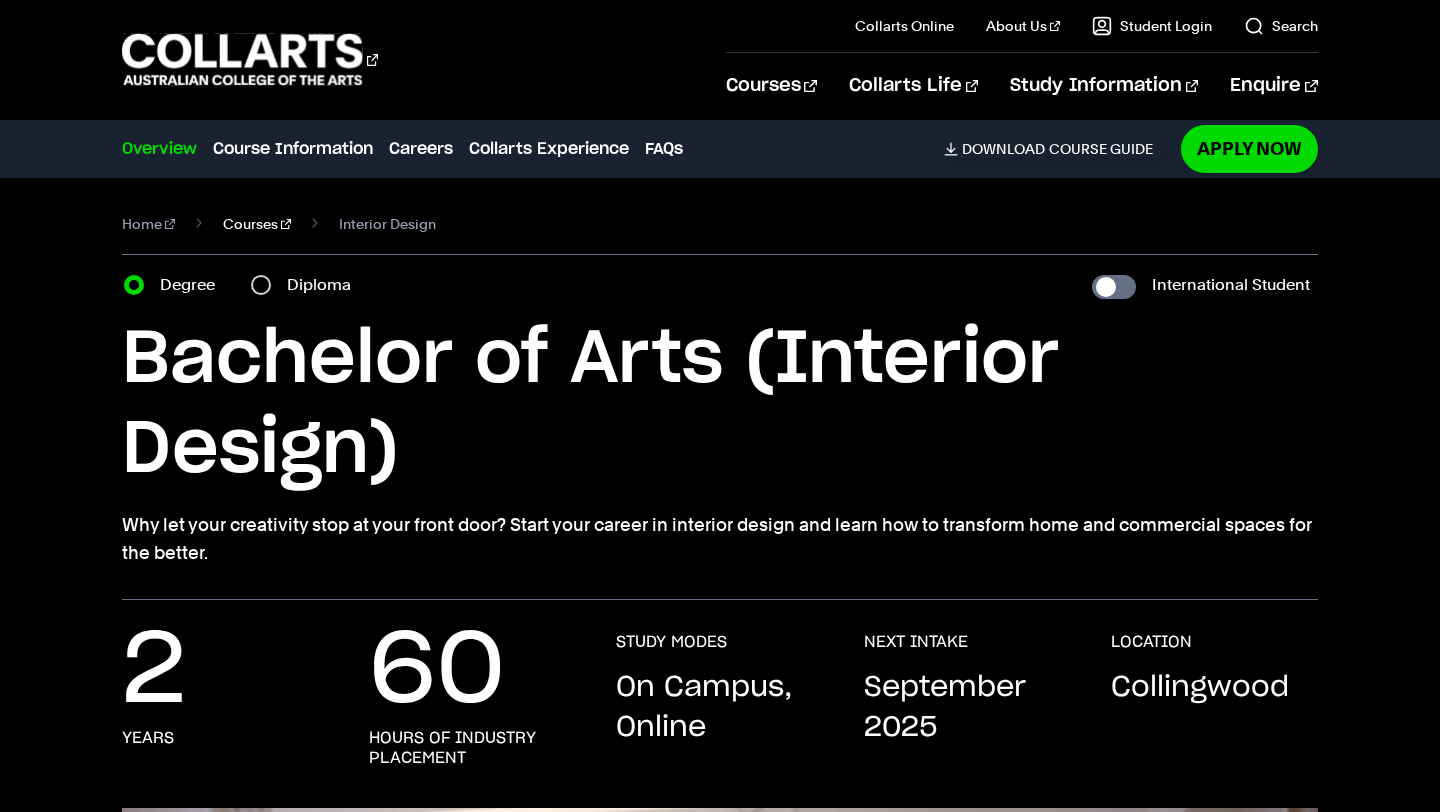 click on "Courses" at bounding box center (257, 224) 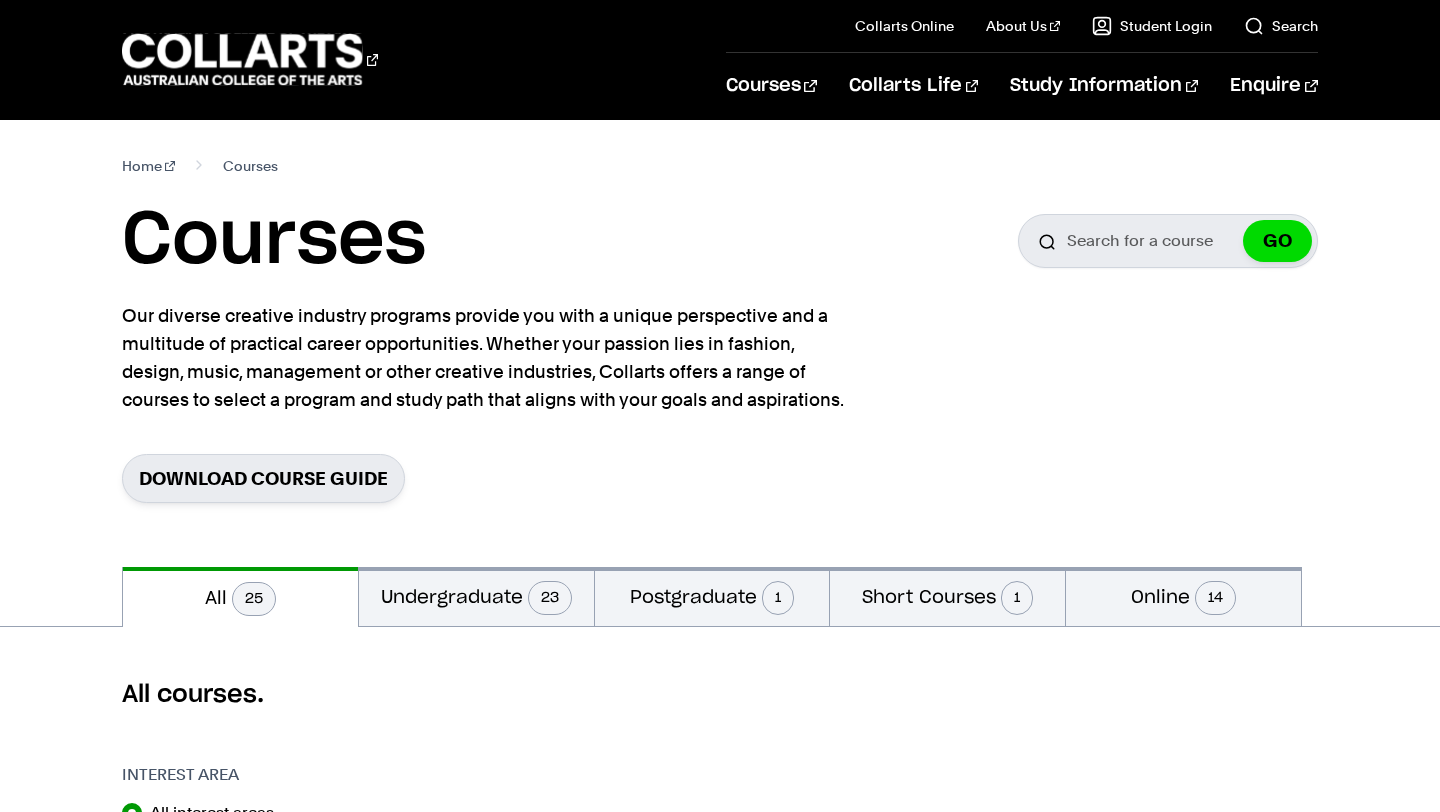 scroll, scrollTop: 605, scrollLeft: 0, axis: vertical 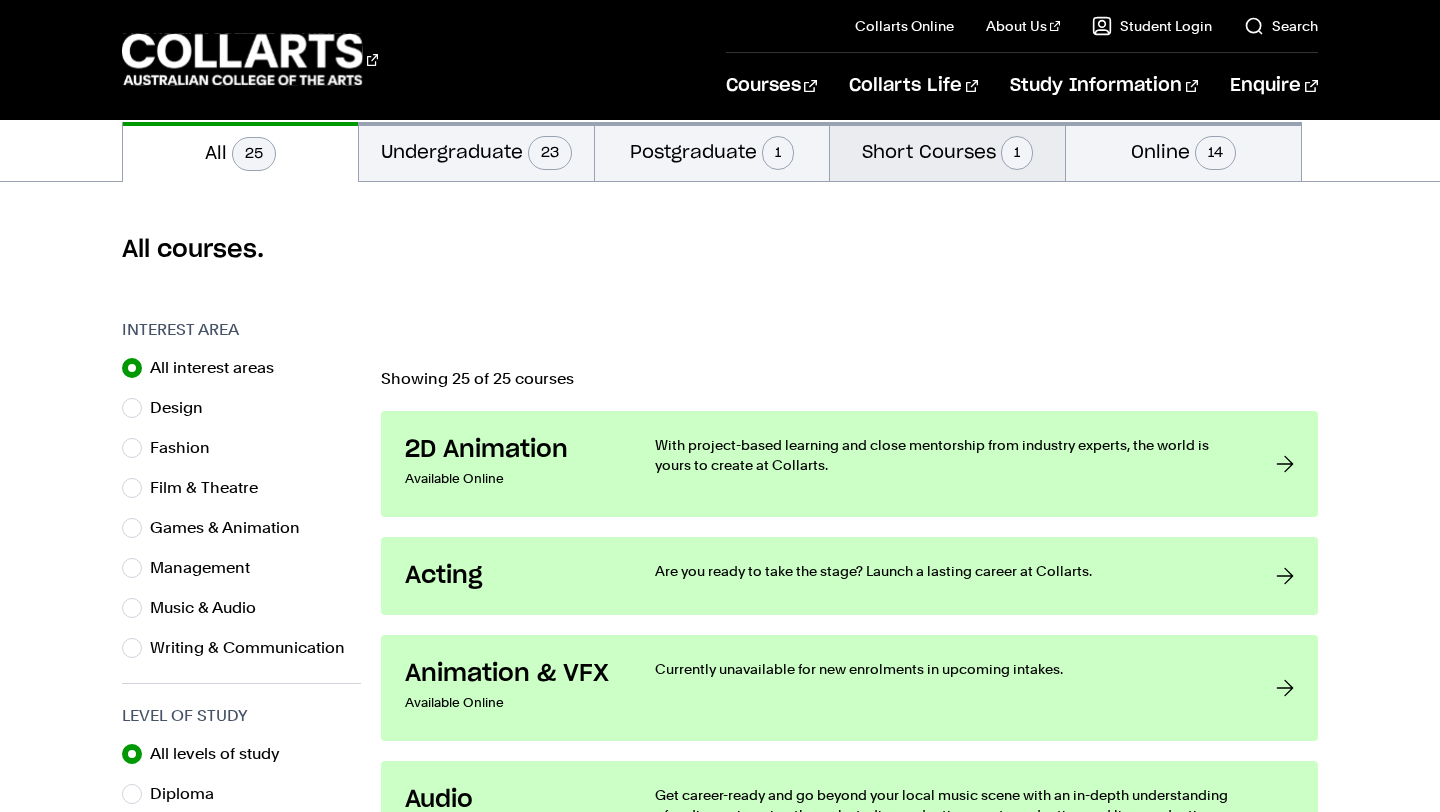 click on "Short Courses  1" at bounding box center [947, 151] 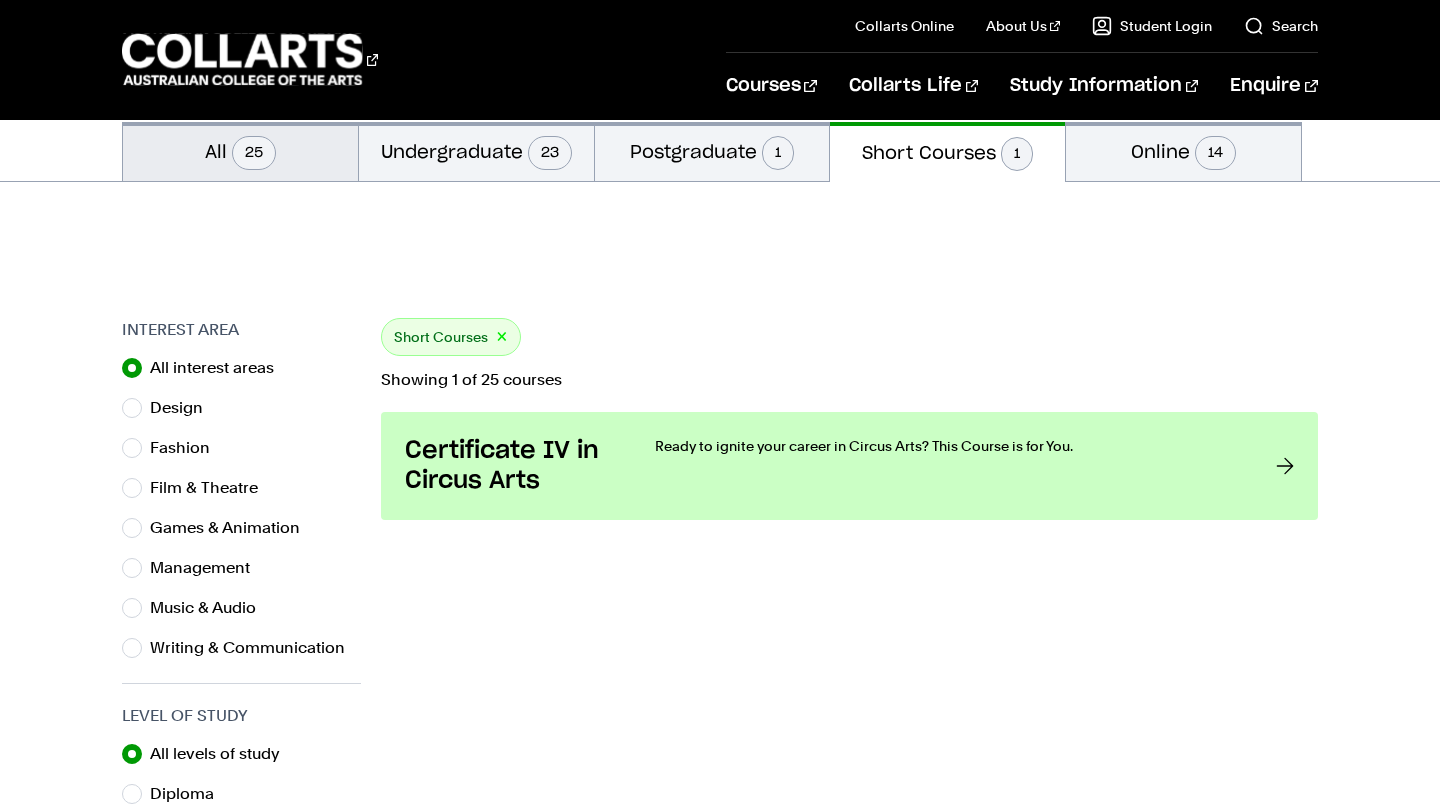 click on "All  25" at bounding box center (240, 151) 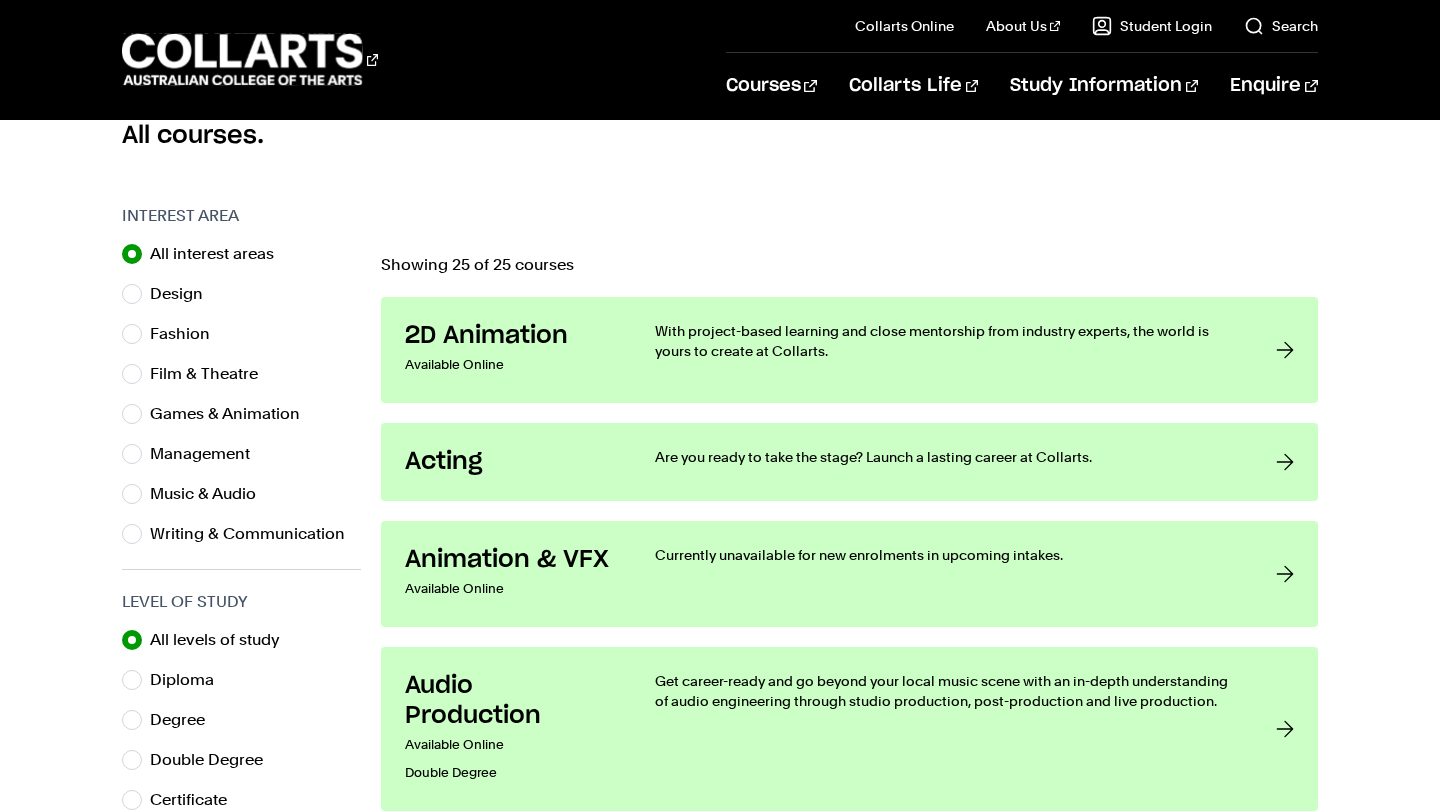 scroll, scrollTop: 556, scrollLeft: 0, axis: vertical 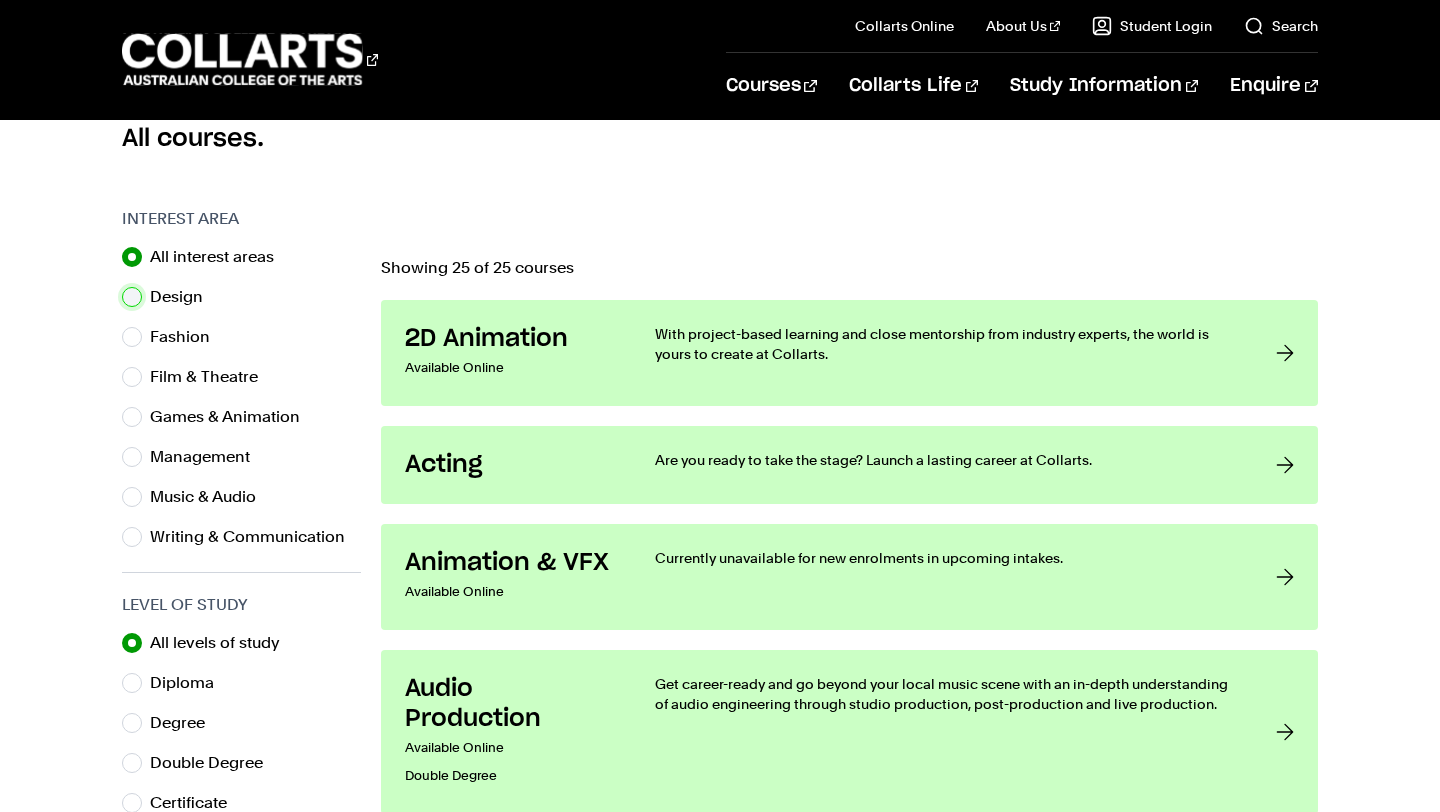 click on "Design" at bounding box center [132, 297] 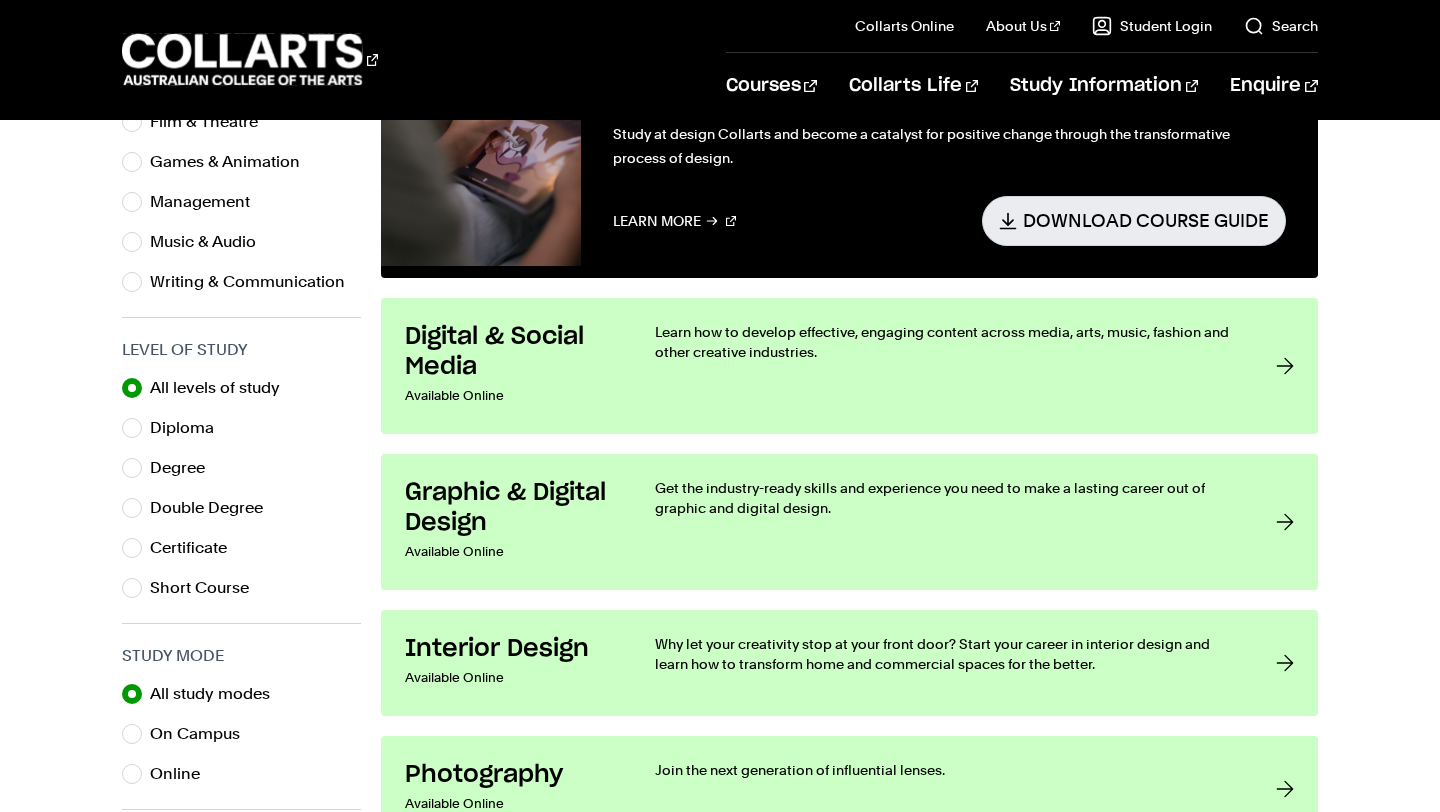 scroll, scrollTop: 810, scrollLeft: 0, axis: vertical 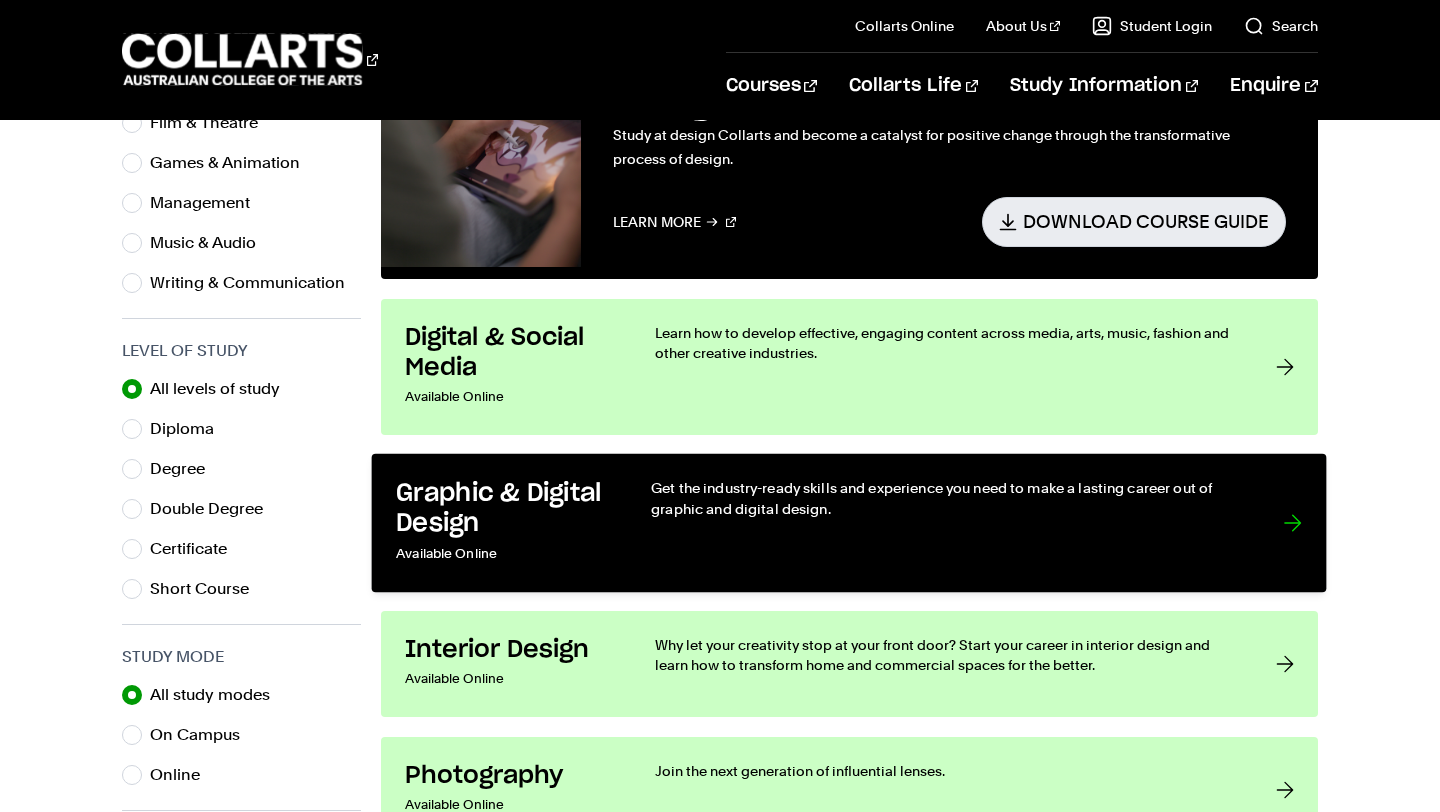 click on "Graphic & Digital Design
Available Online
Get the industry-ready skills and experience you need to make a lasting career out of graphic and digital design." at bounding box center [849, 522] 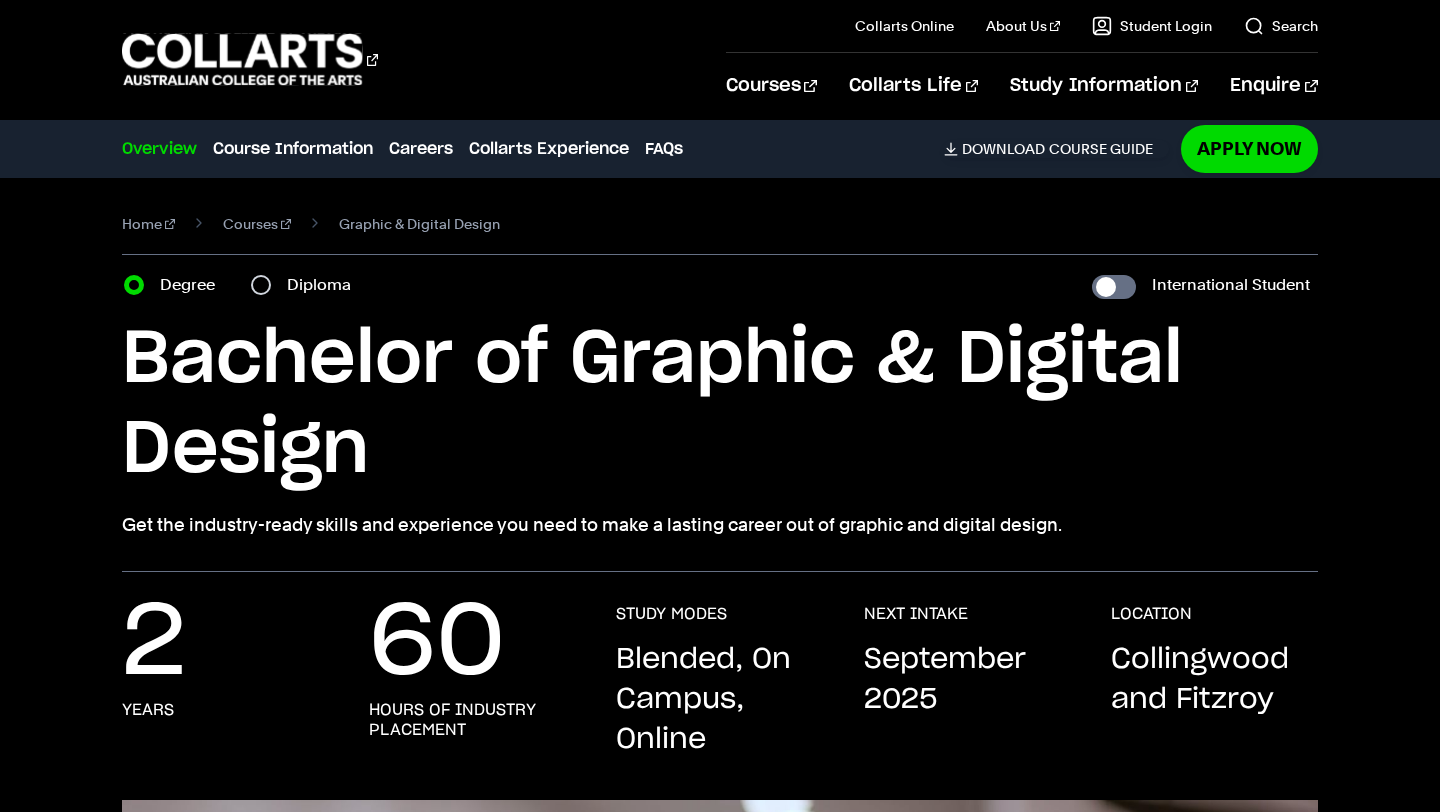 scroll, scrollTop: 0, scrollLeft: 0, axis: both 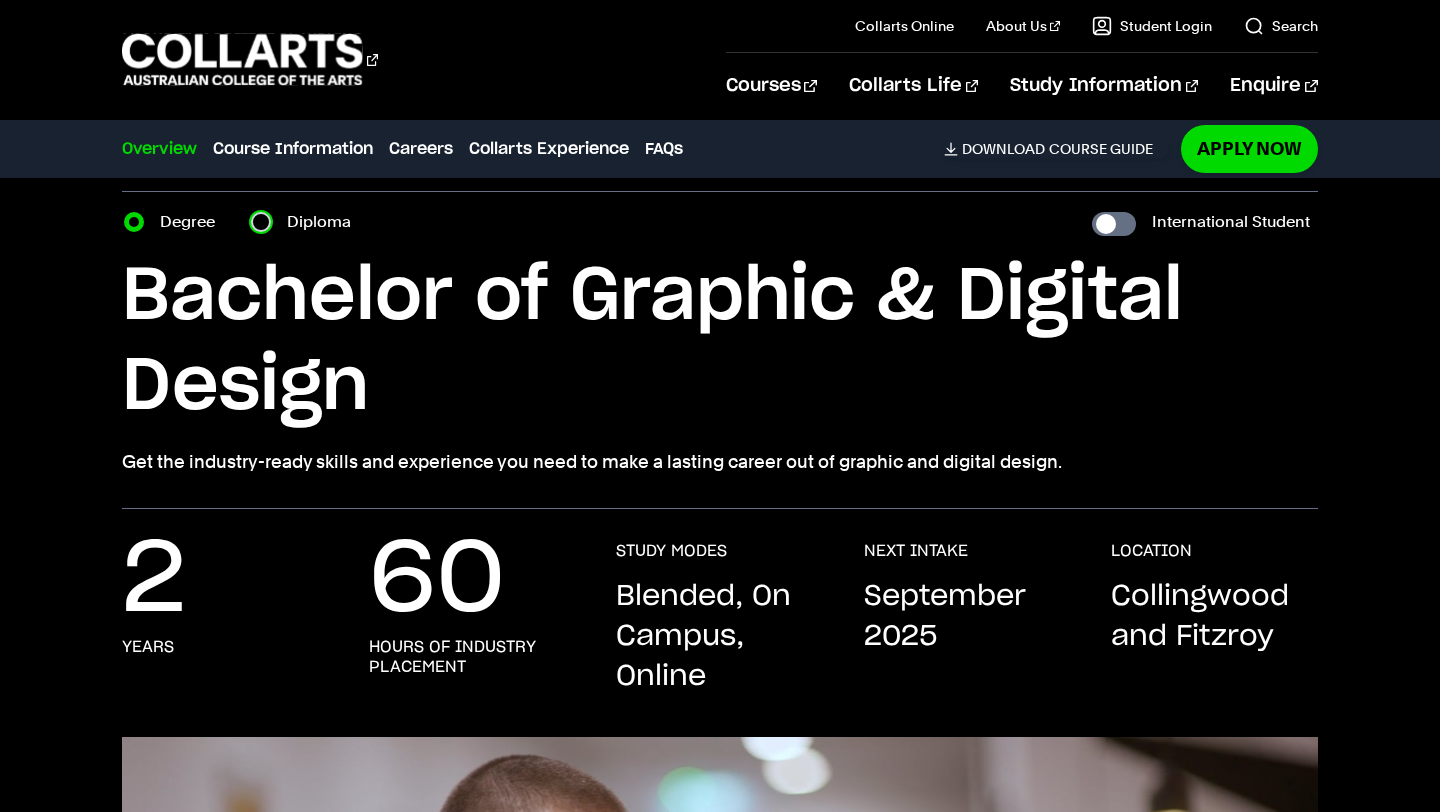 click on "Diploma" at bounding box center (261, 222) 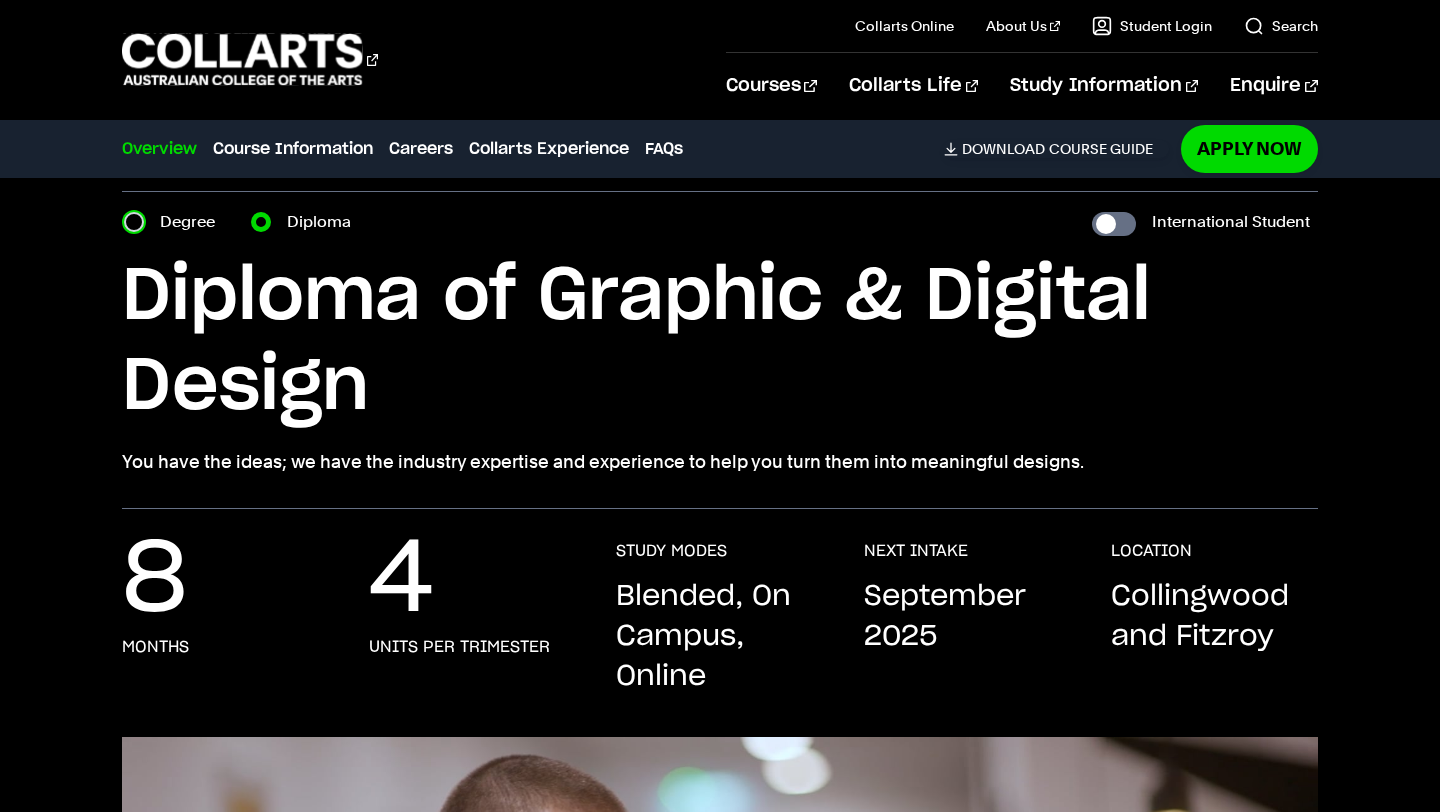 click on "Degree" at bounding box center (134, 222) 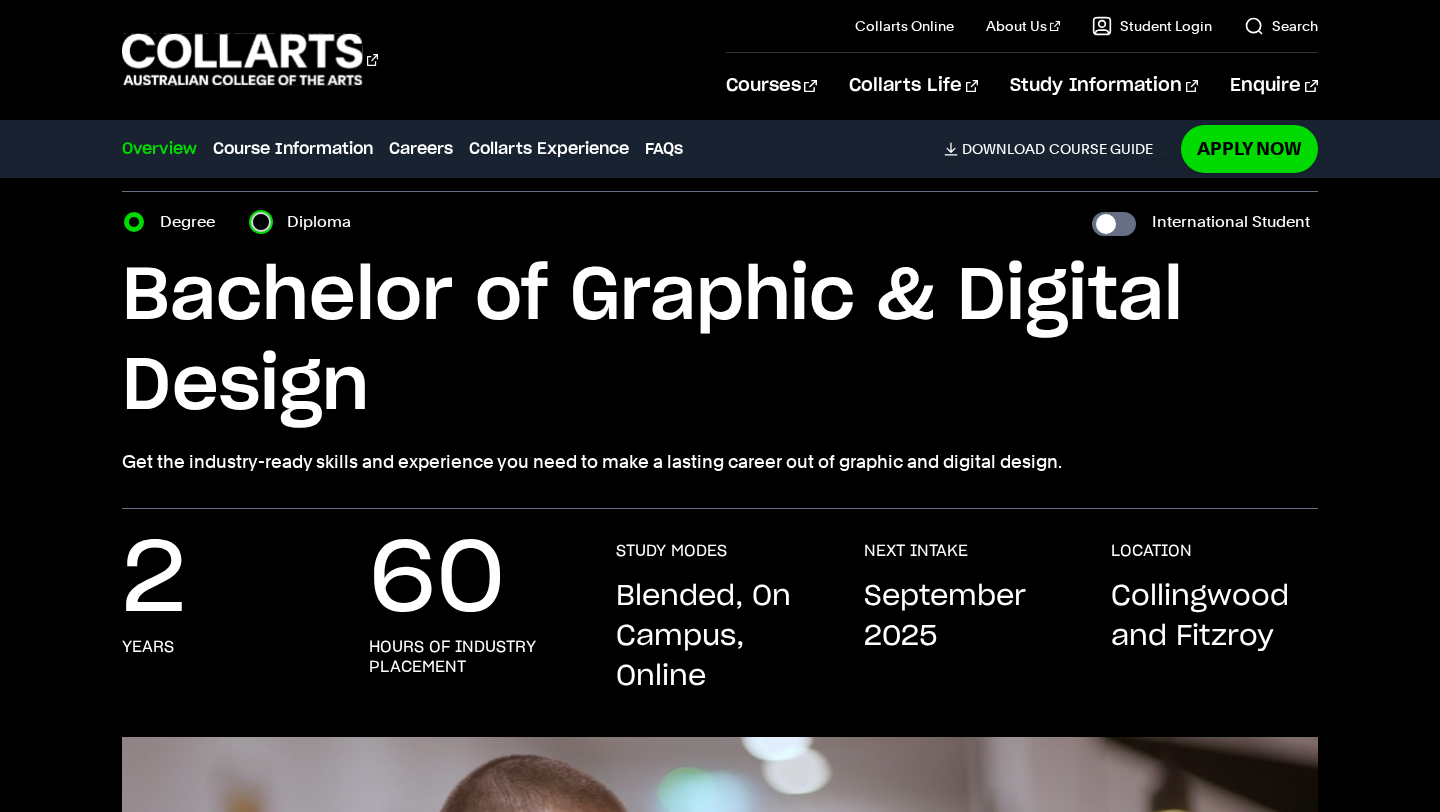 click on "Diploma" at bounding box center (261, 222) 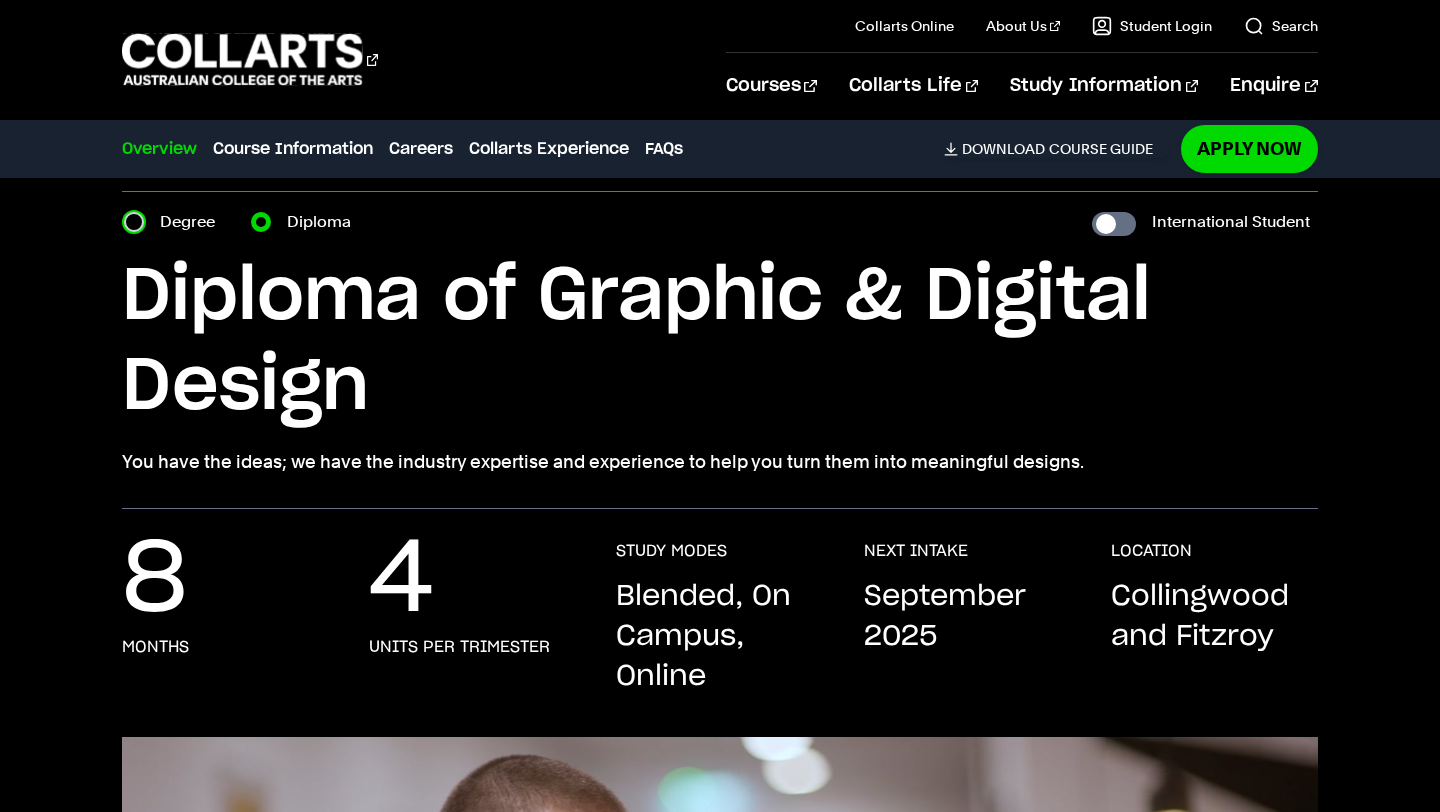 click on "Degree" at bounding box center (134, 222) 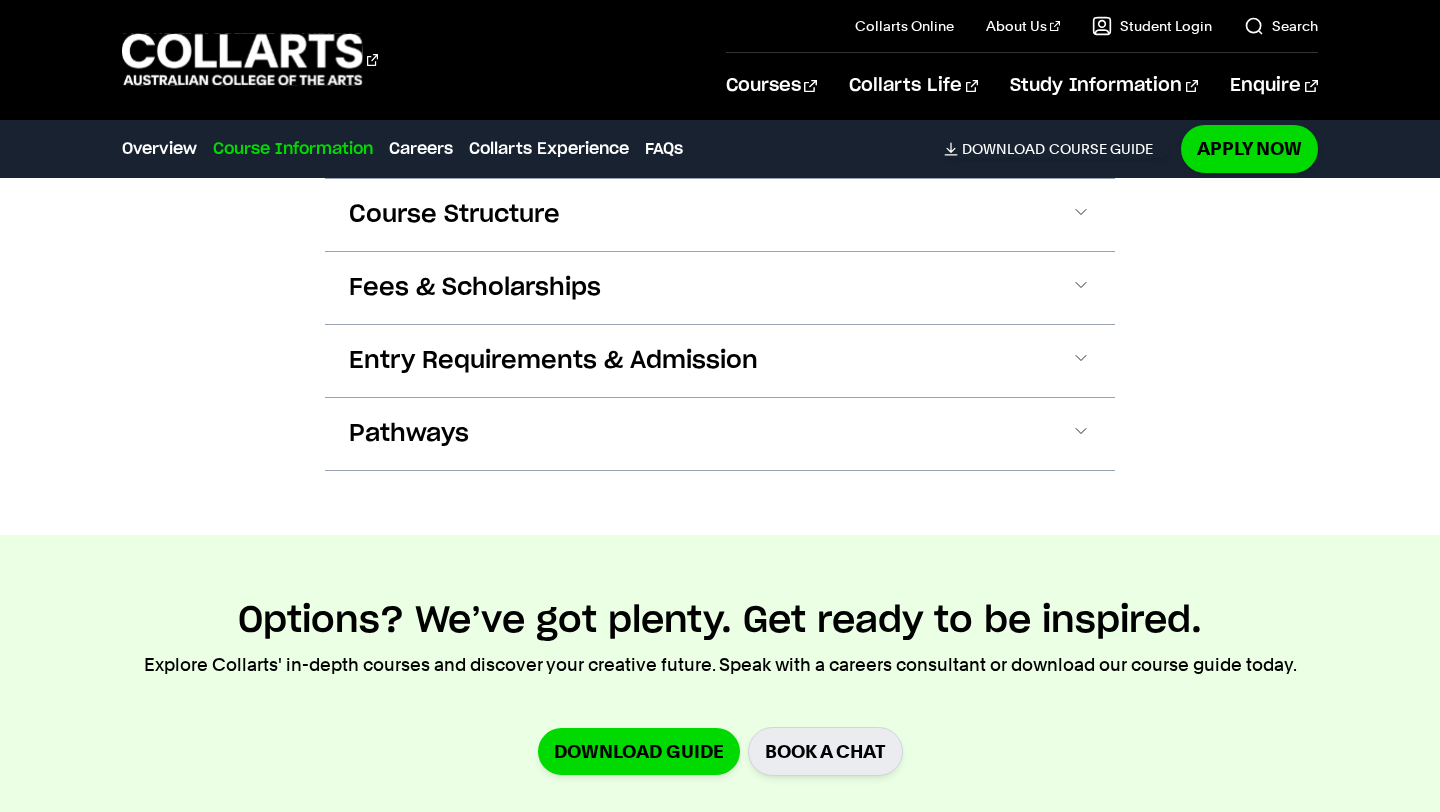 scroll, scrollTop: 2173, scrollLeft: 0, axis: vertical 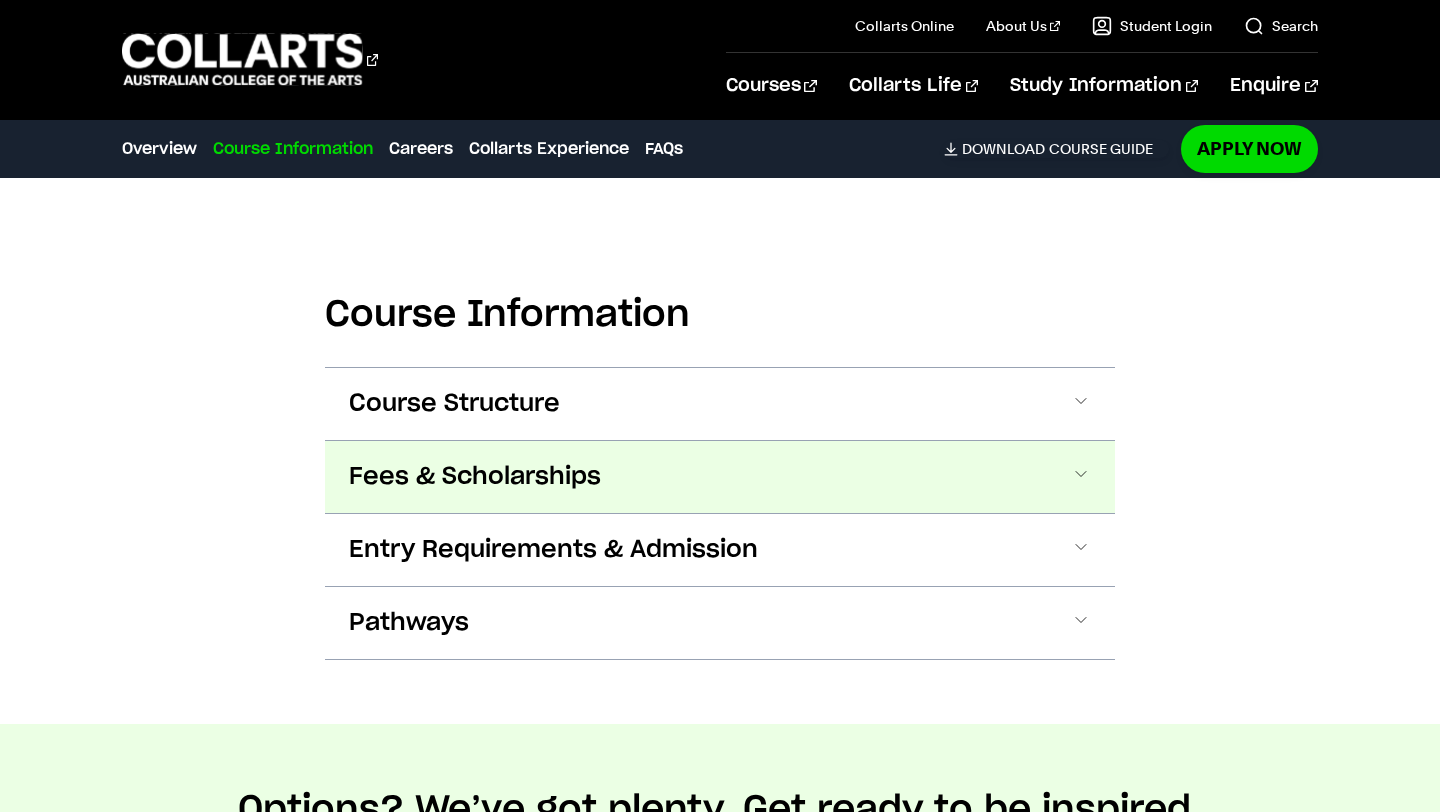 click on "Fees & Scholarships" at bounding box center (720, 477) 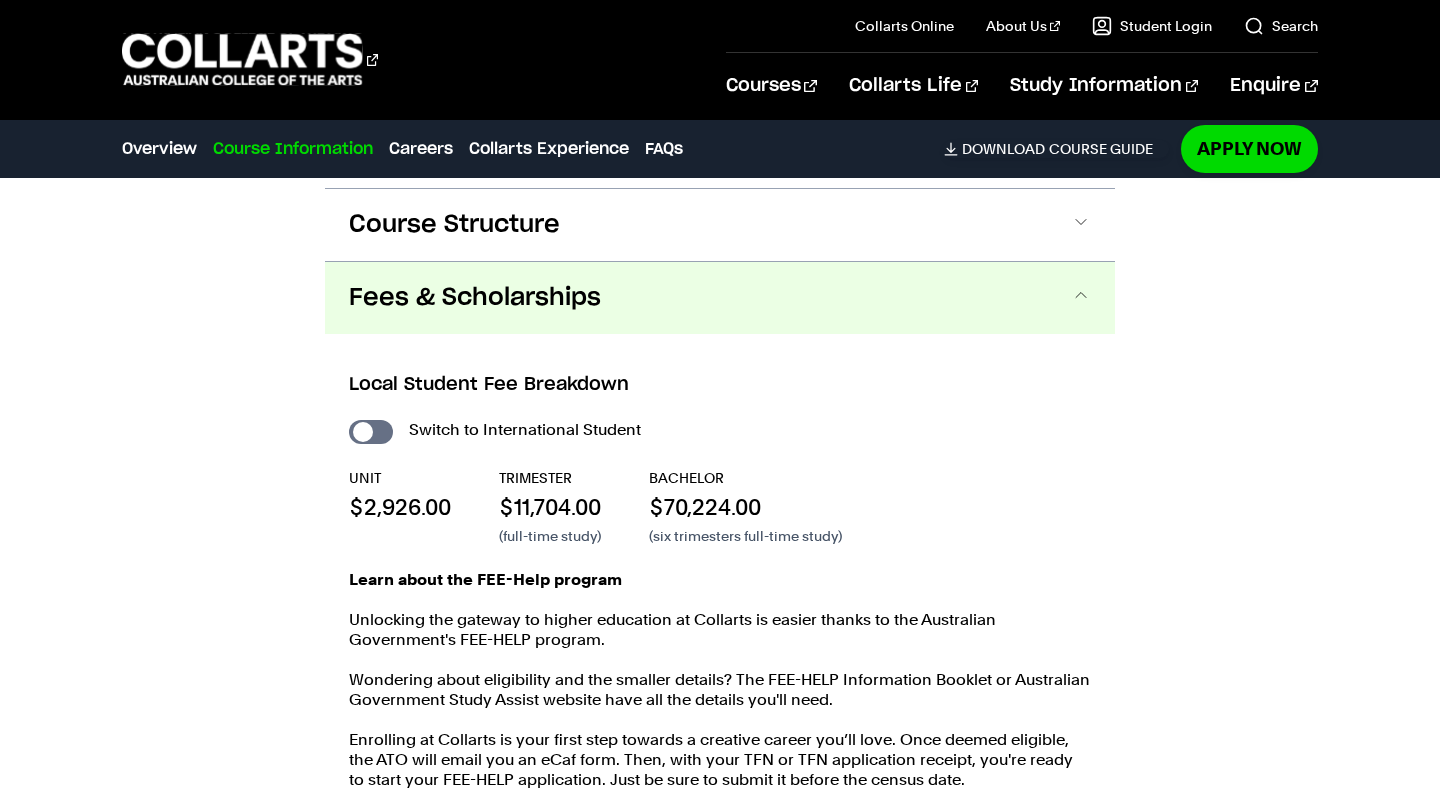 scroll, scrollTop: 2434, scrollLeft: 0, axis: vertical 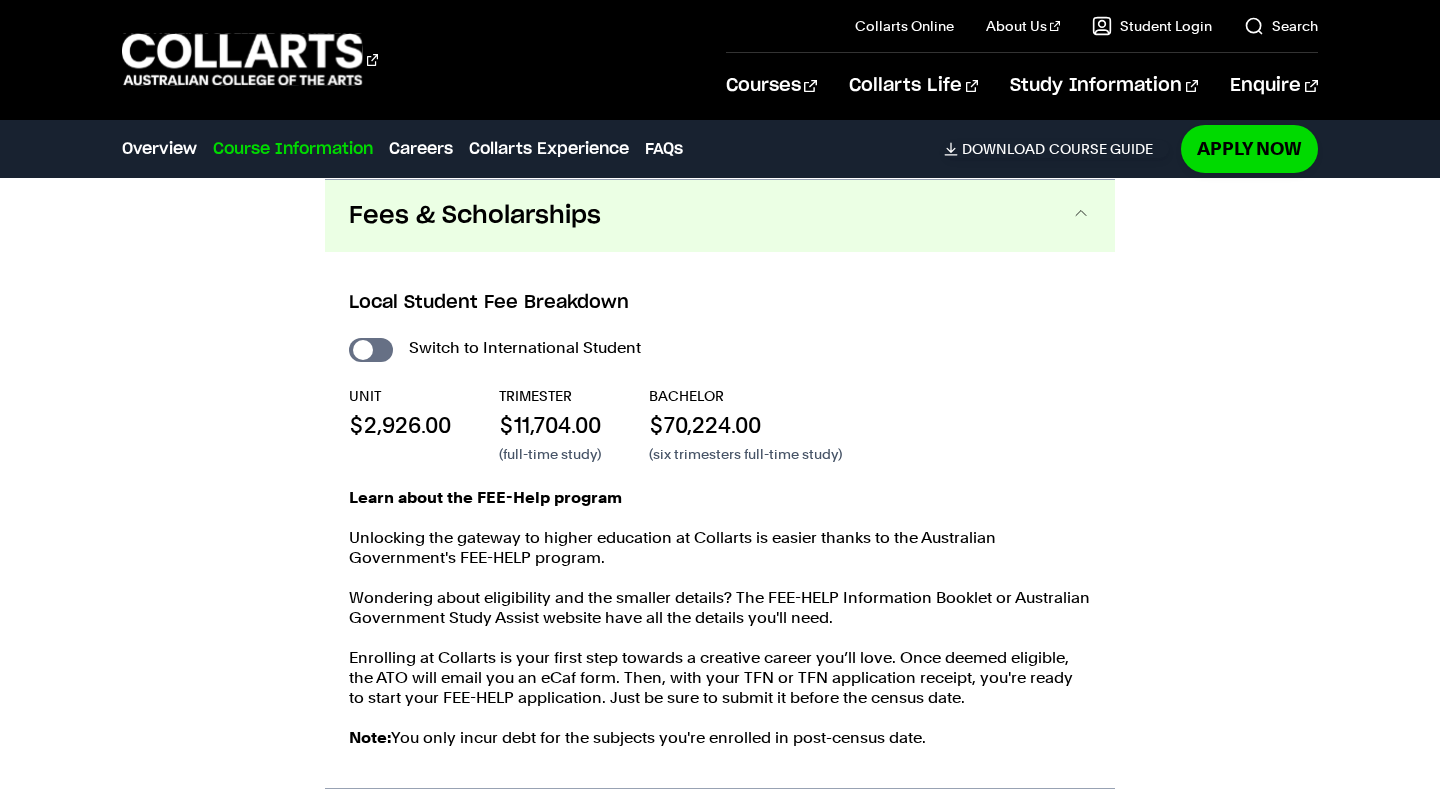 click on "Fees & Scholarships" at bounding box center [720, 216] 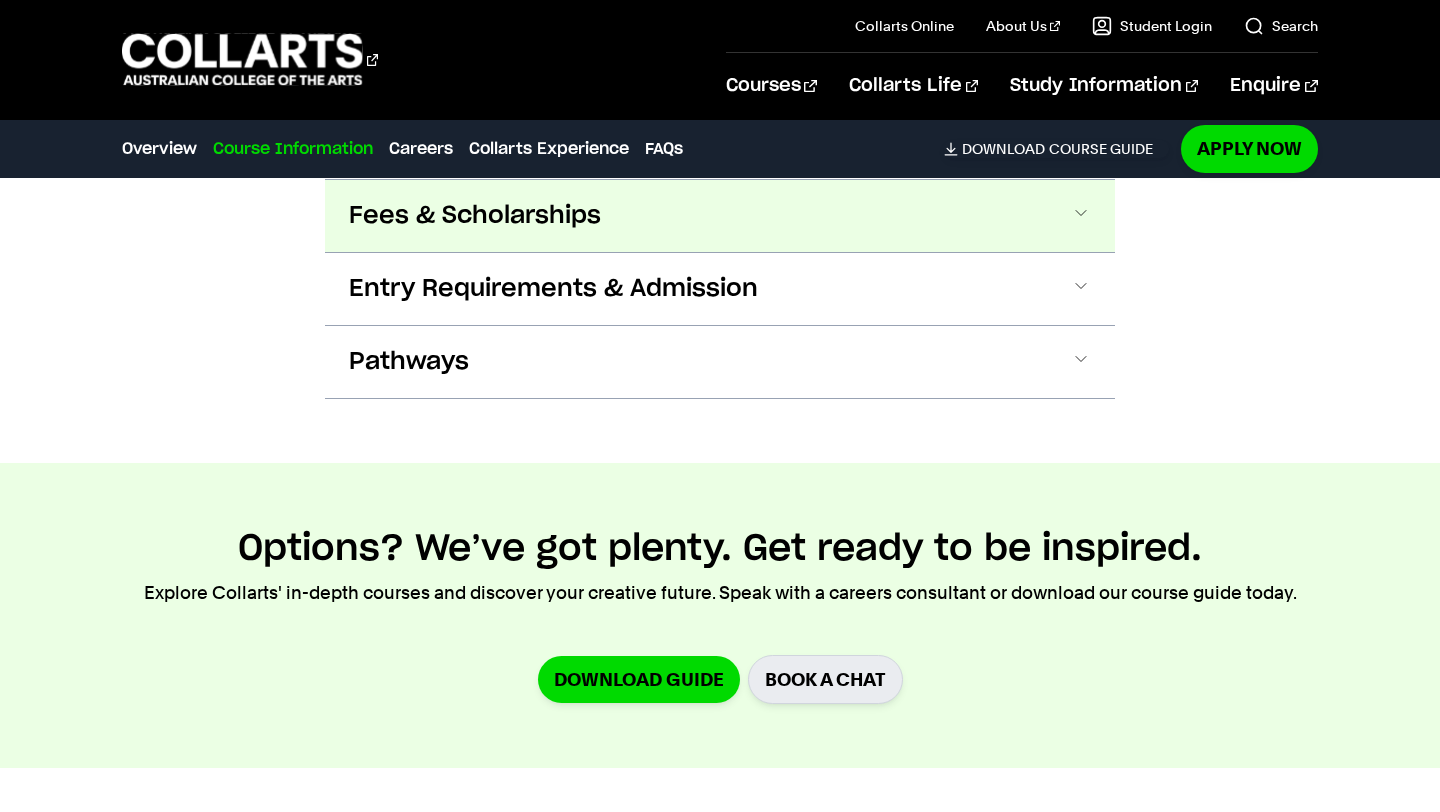 click on "Fees & Scholarships" at bounding box center (720, 216) 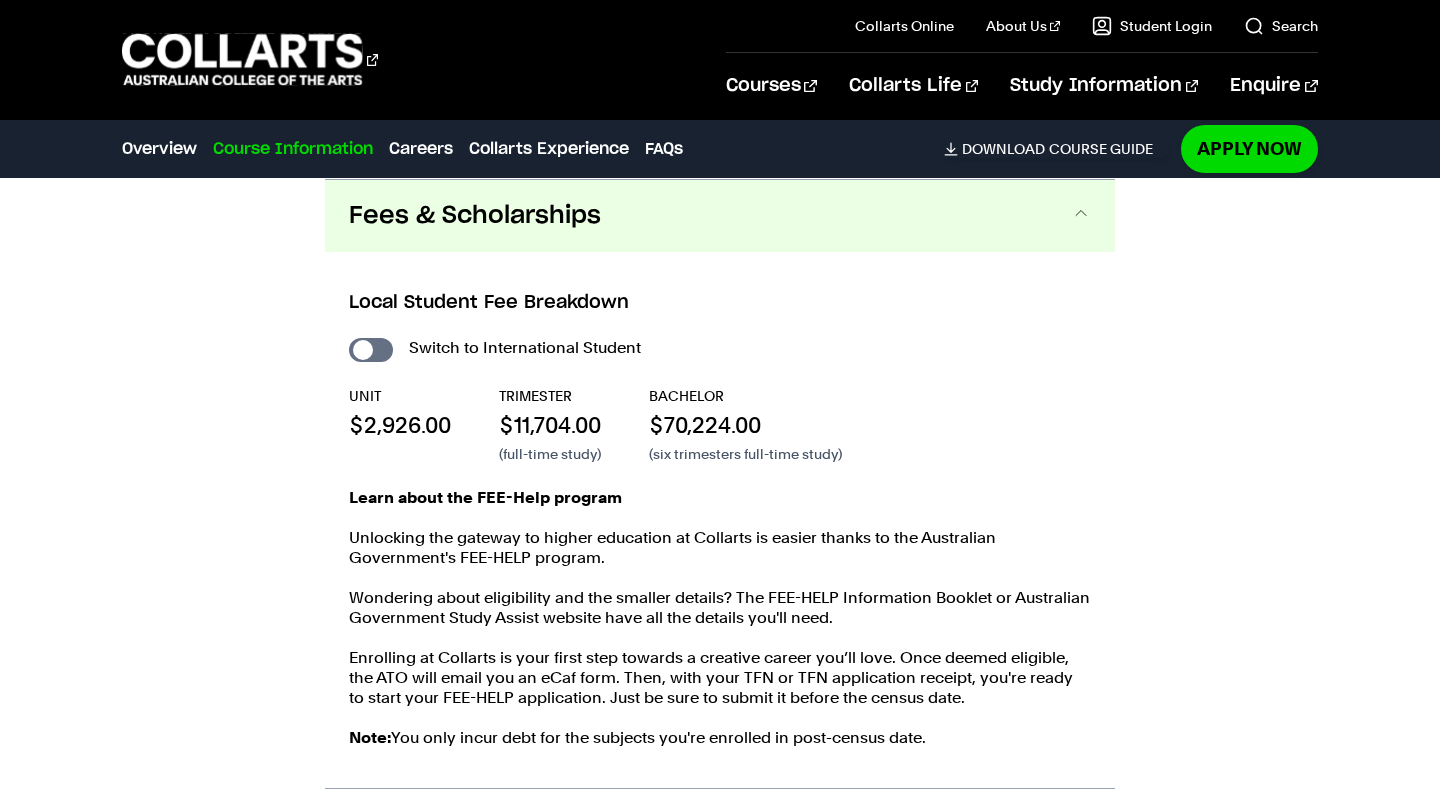 click on "Fees & Scholarships" at bounding box center (475, 216) 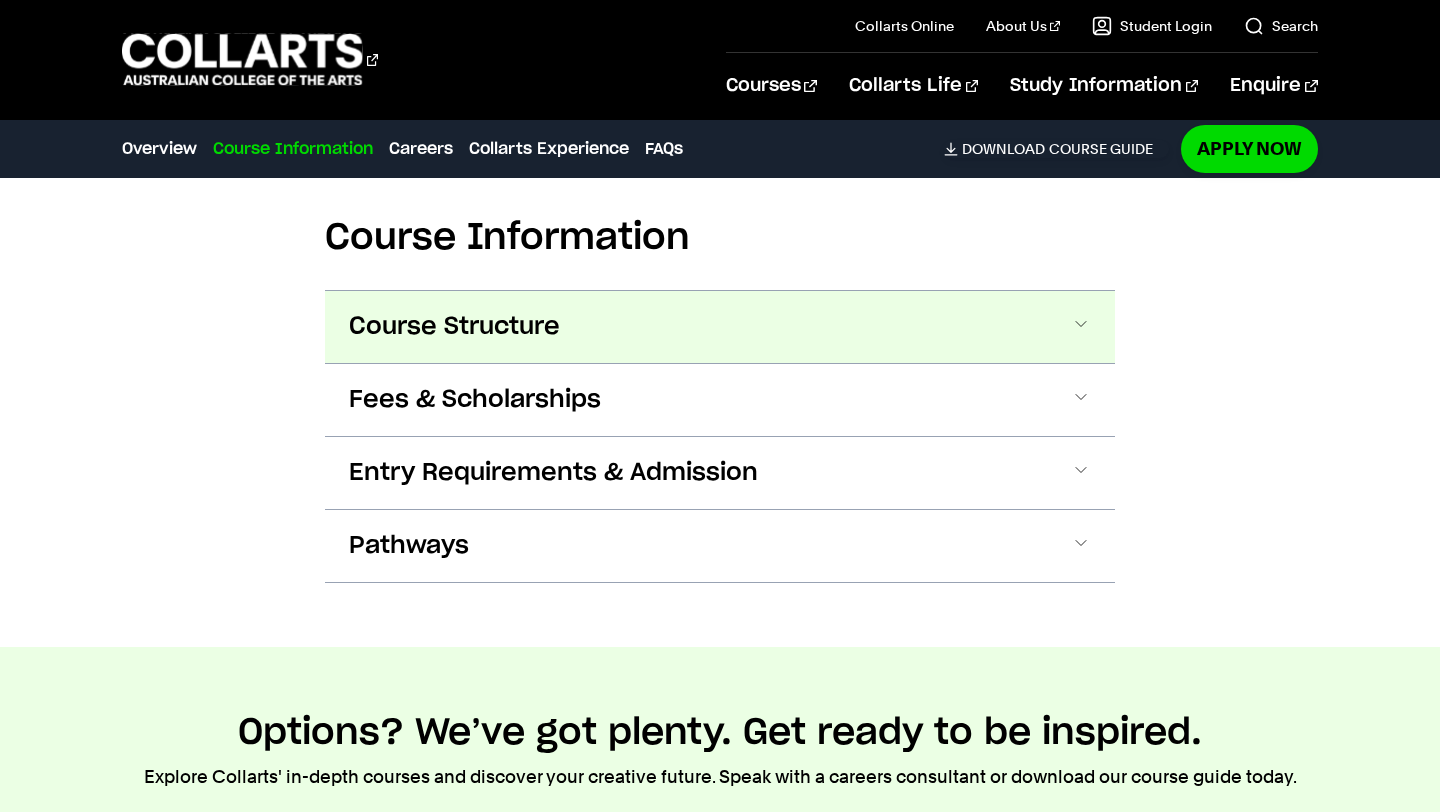 click on "Course Structure" at bounding box center (720, 327) 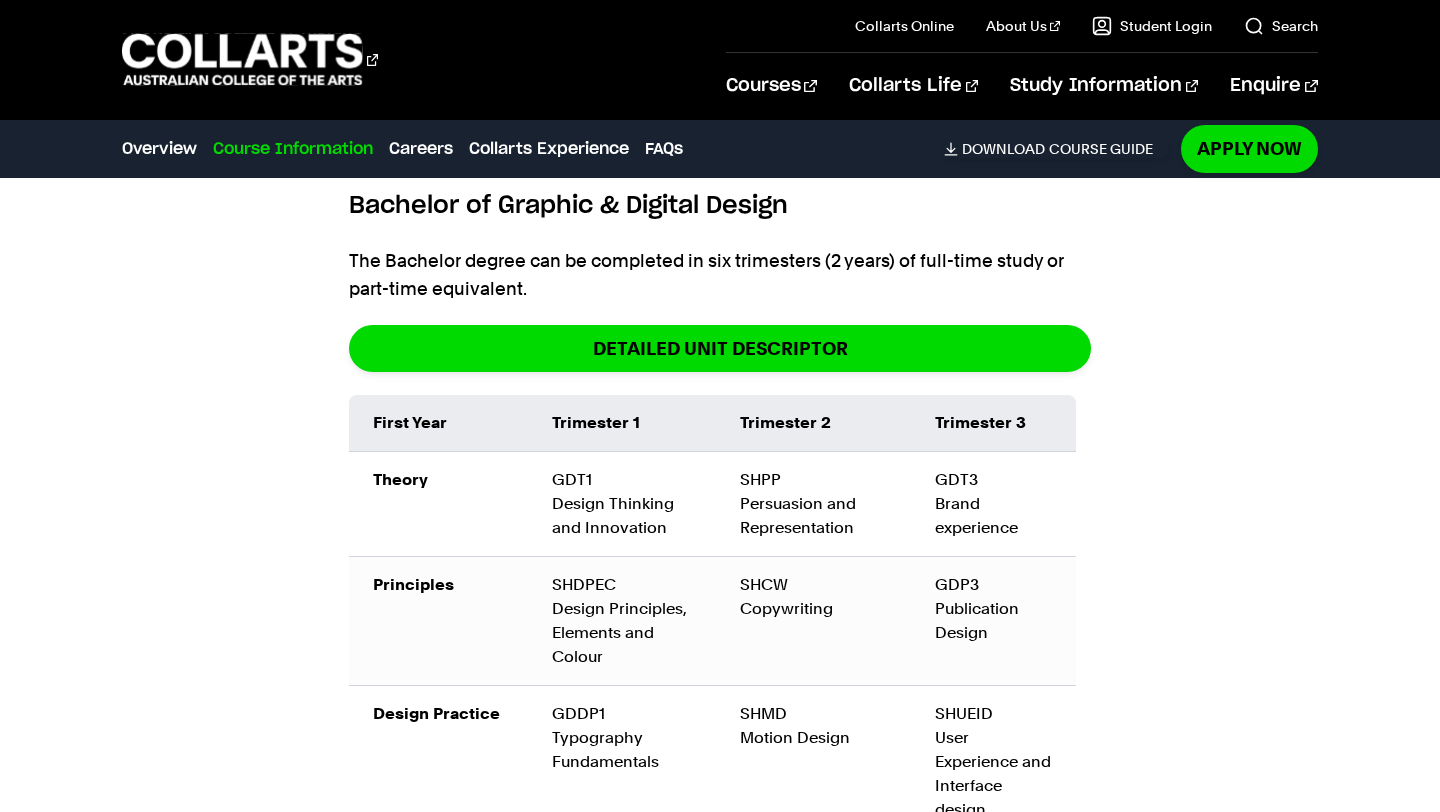 scroll, scrollTop: 2452, scrollLeft: 0, axis: vertical 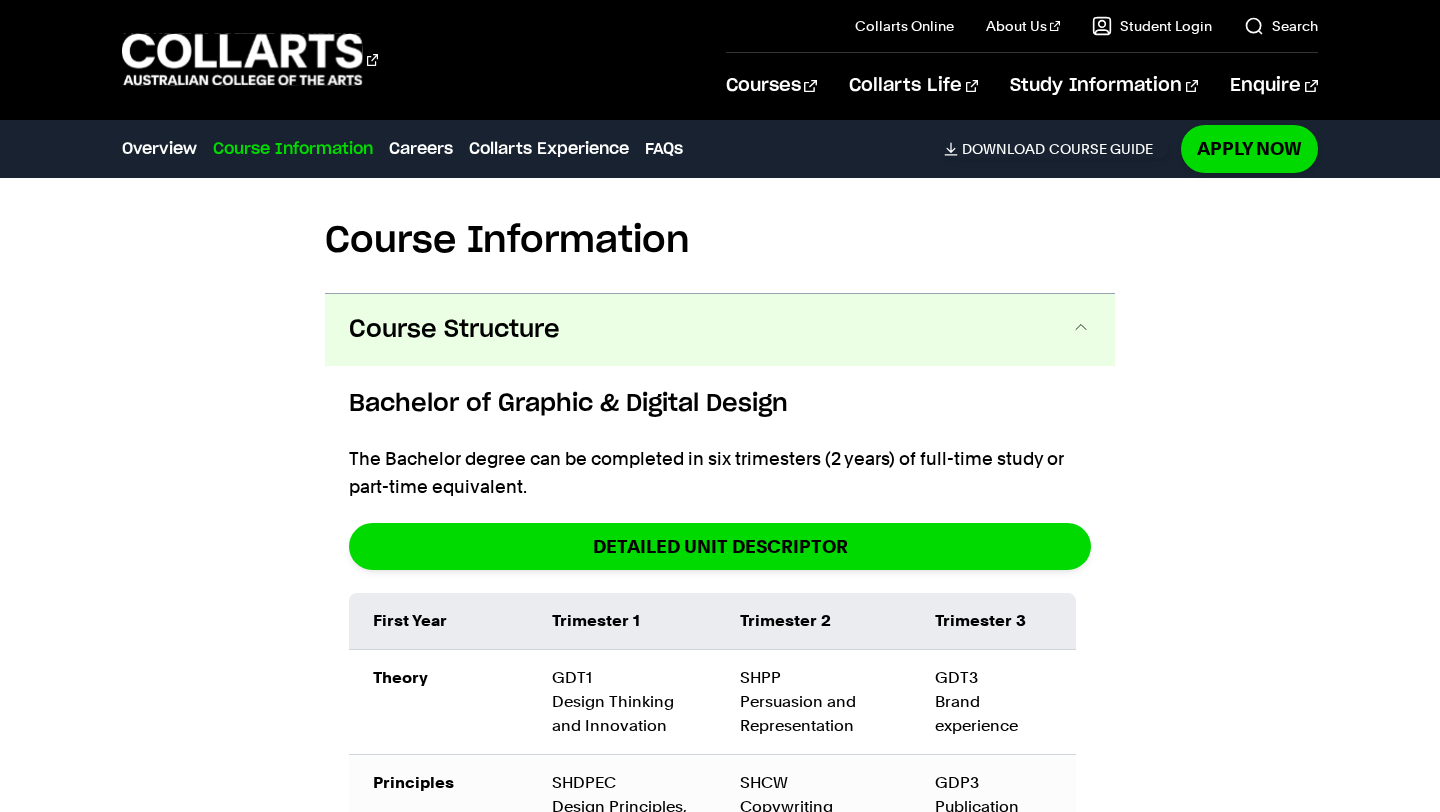 click on "Course Structure" at bounding box center [720, 330] 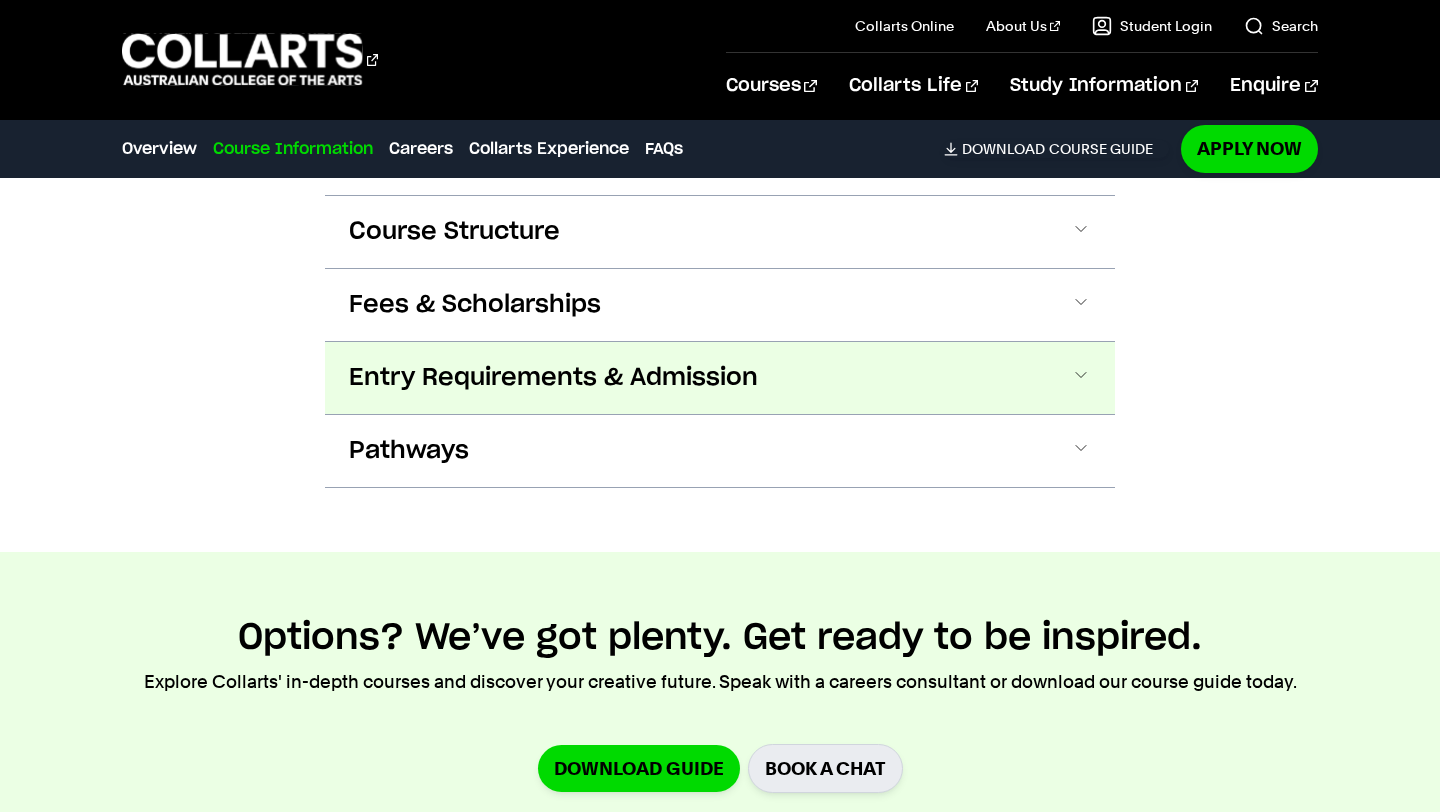 click on "Entry Requirements & Admission" at bounding box center [720, 378] 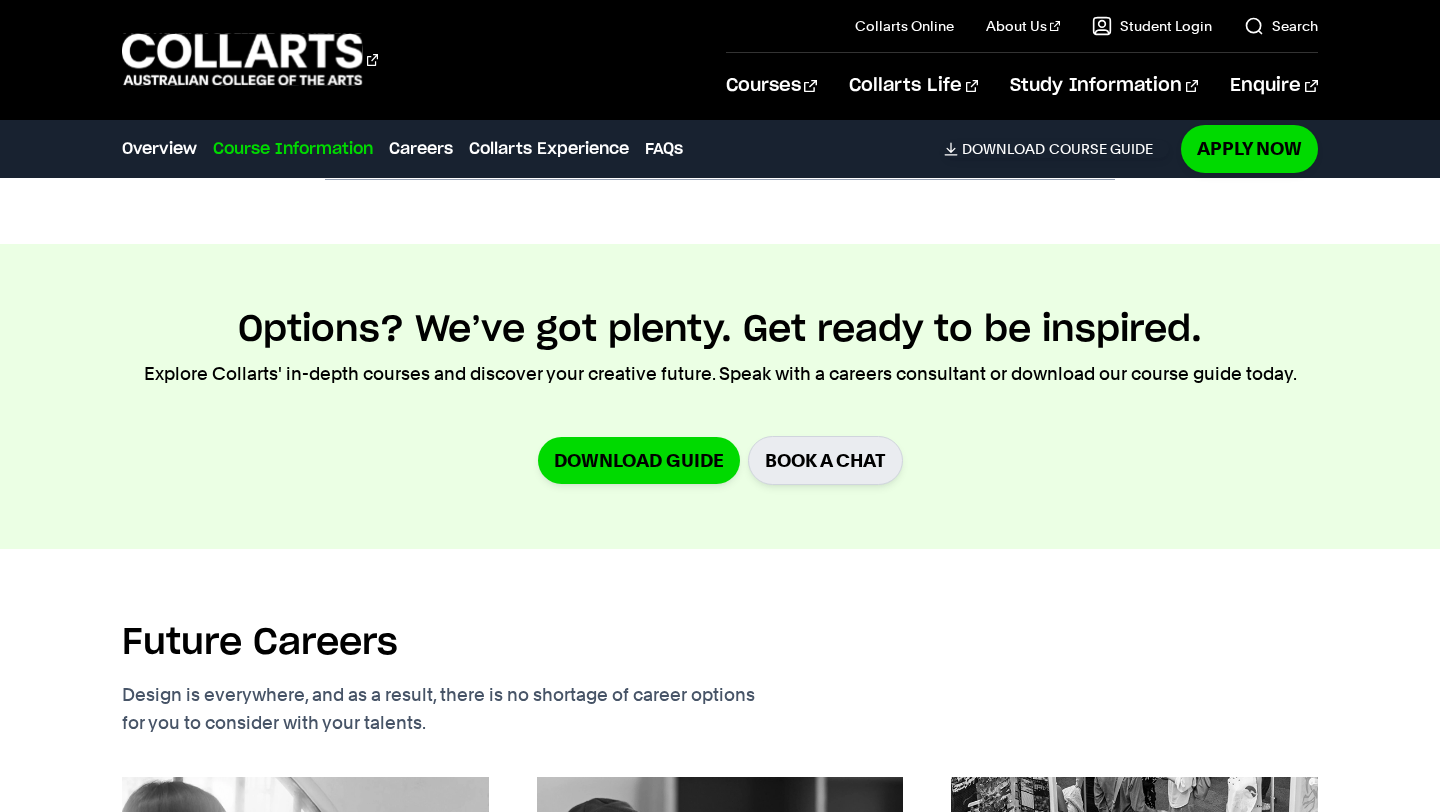 scroll, scrollTop: 2952, scrollLeft: 0, axis: vertical 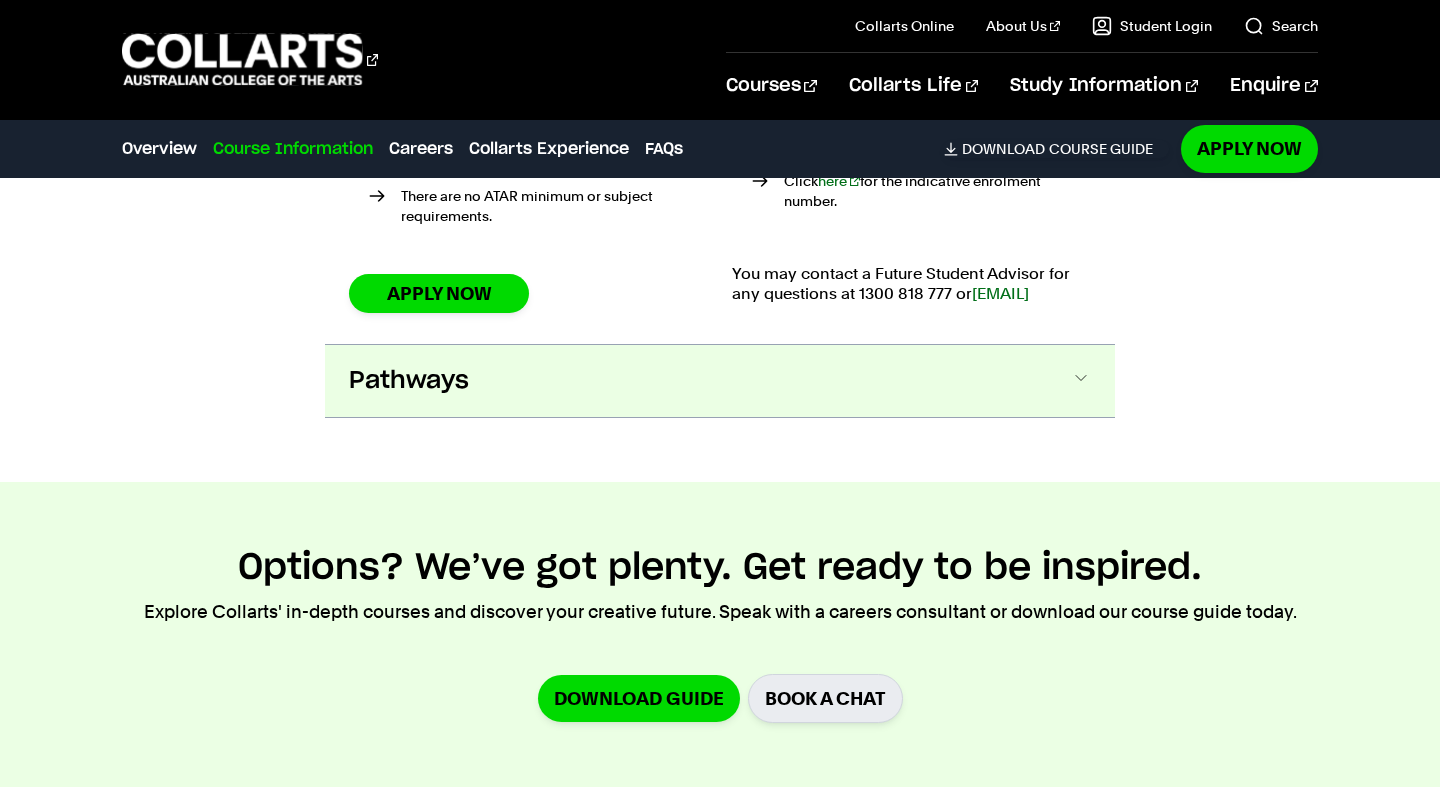 click on "Pathways" at bounding box center (720, 381) 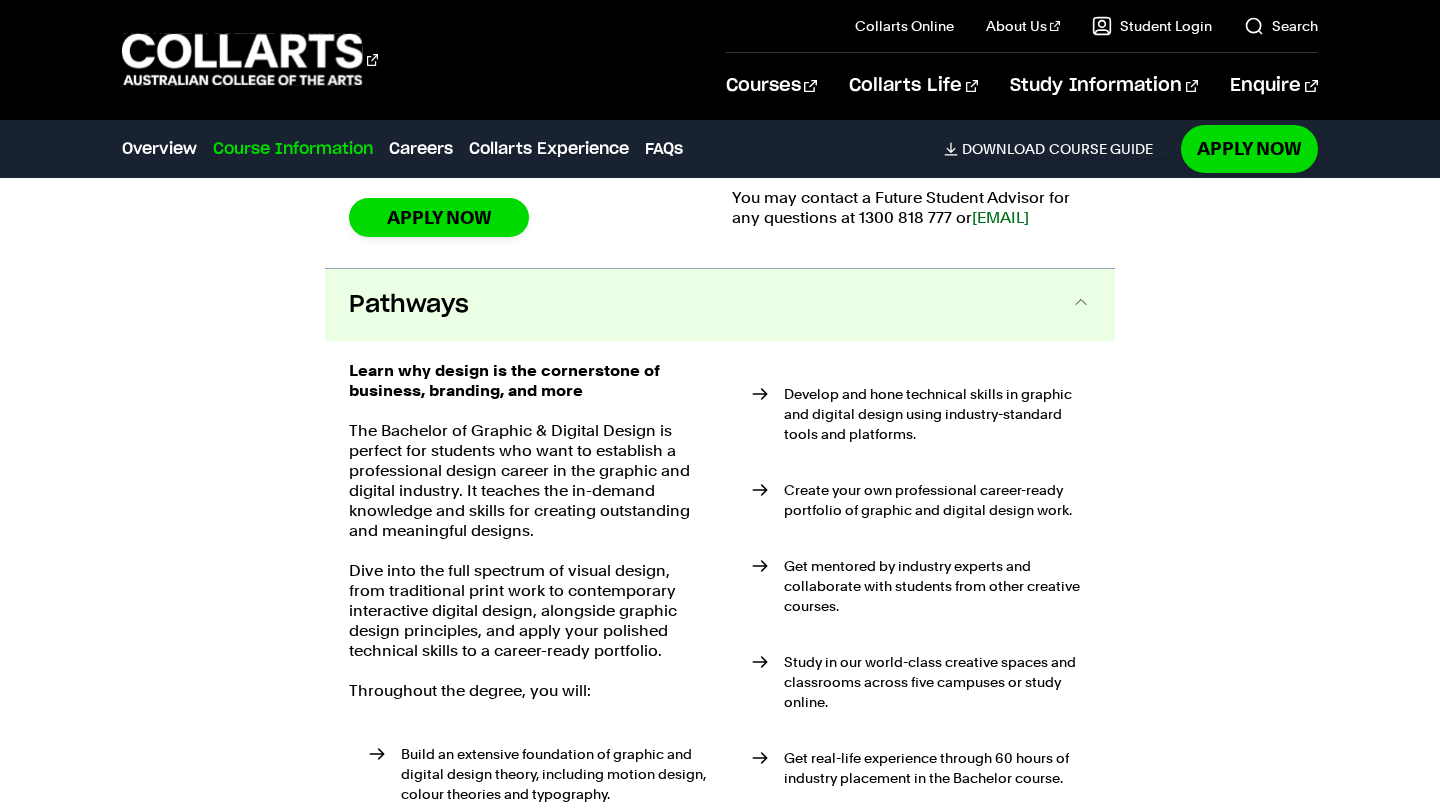 scroll, scrollTop: 2996, scrollLeft: 0, axis: vertical 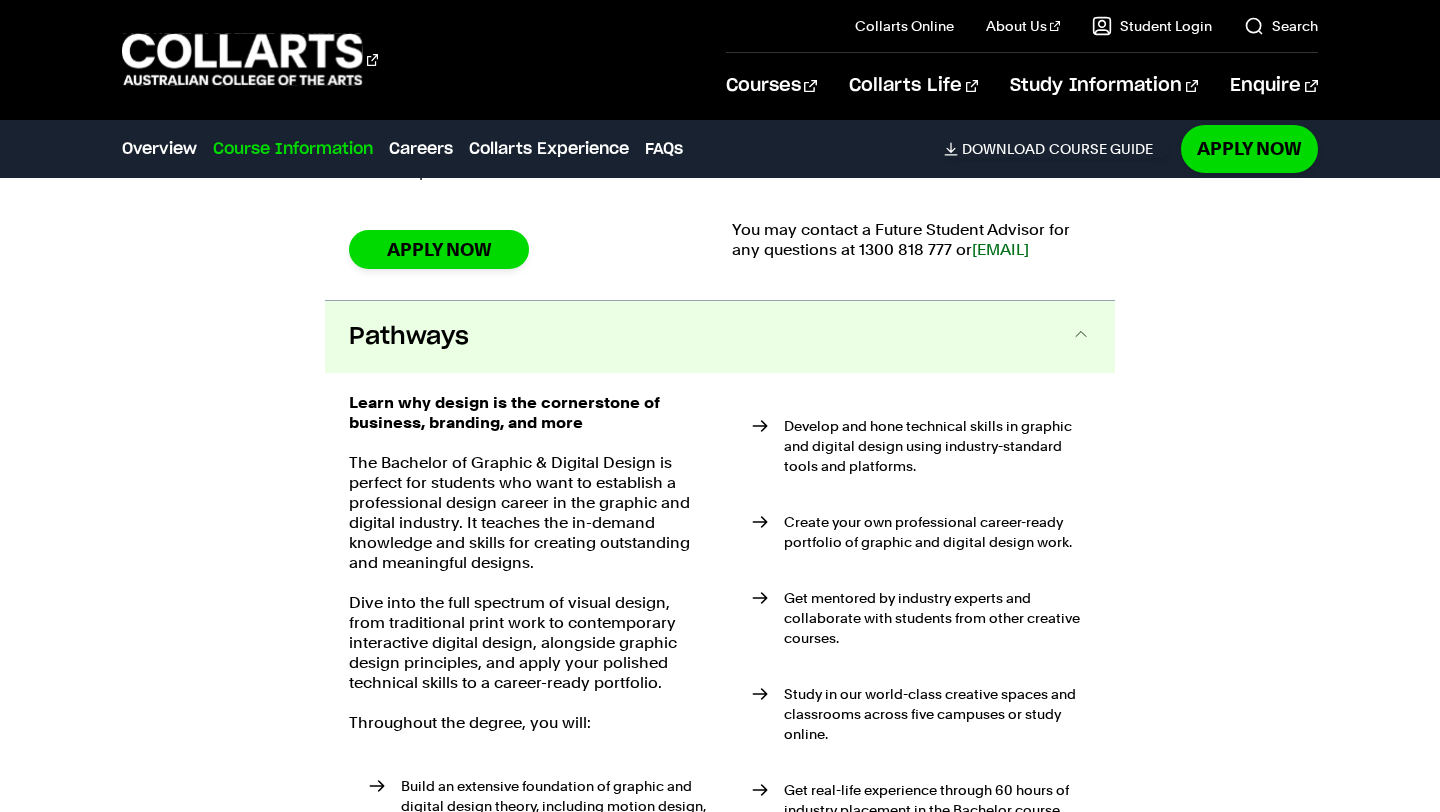 click on "Pathways" at bounding box center (720, 337) 